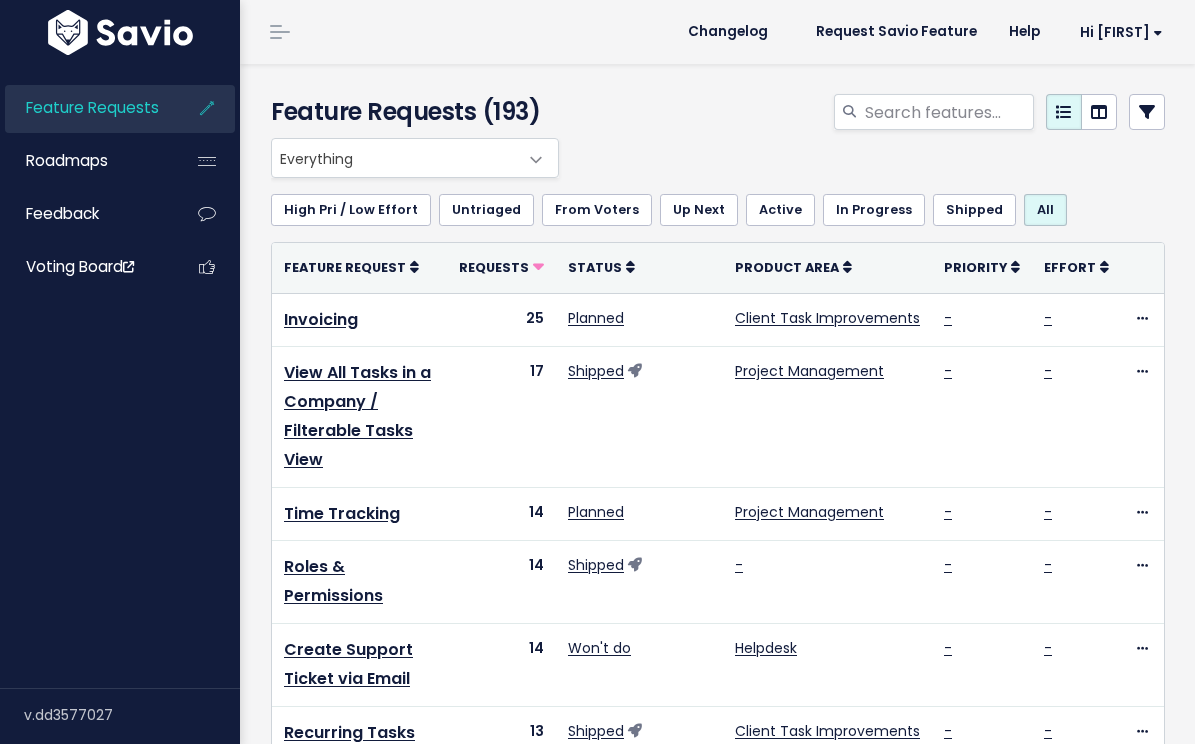 scroll, scrollTop: 0, scrollLeft: 0, axis: both 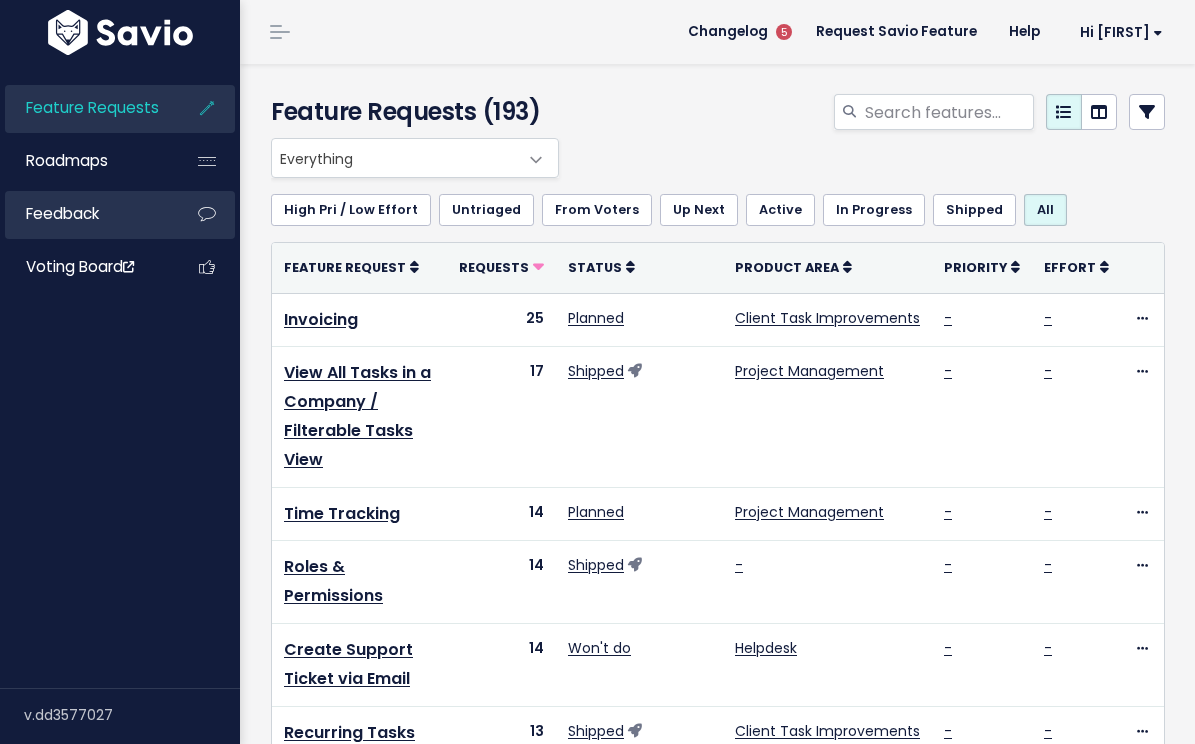 click on "Feedback" at bounding box center [85, 214] 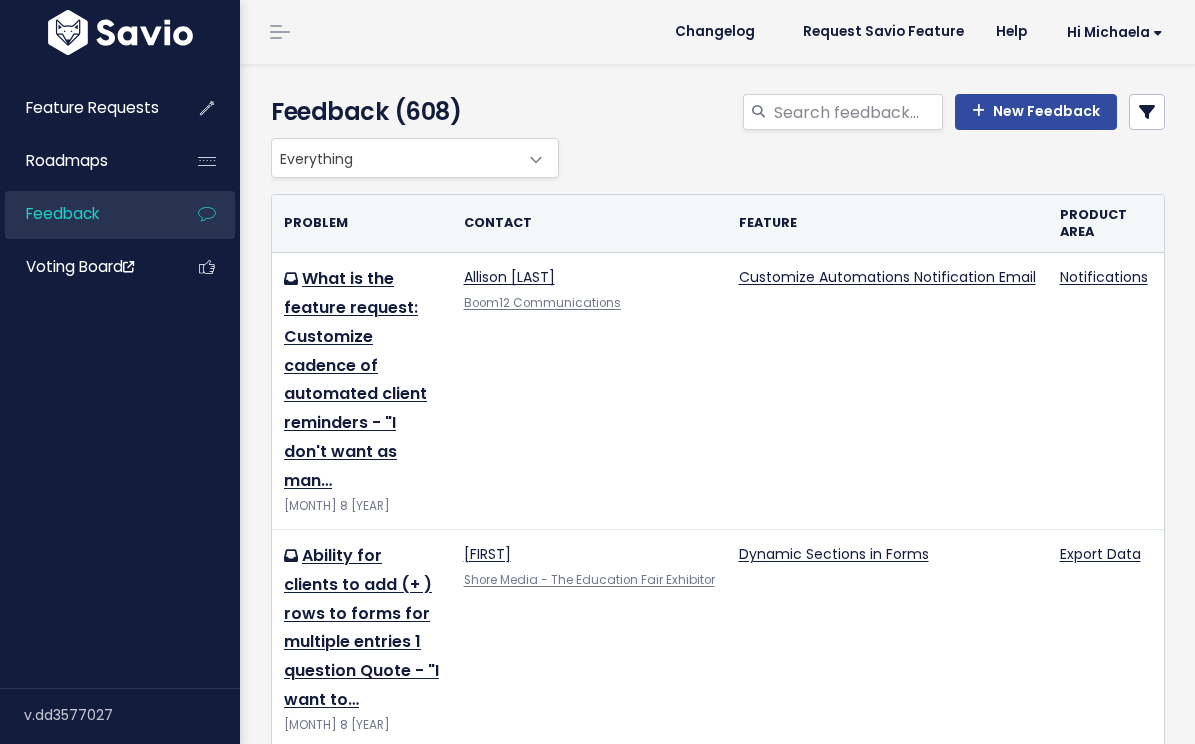 select 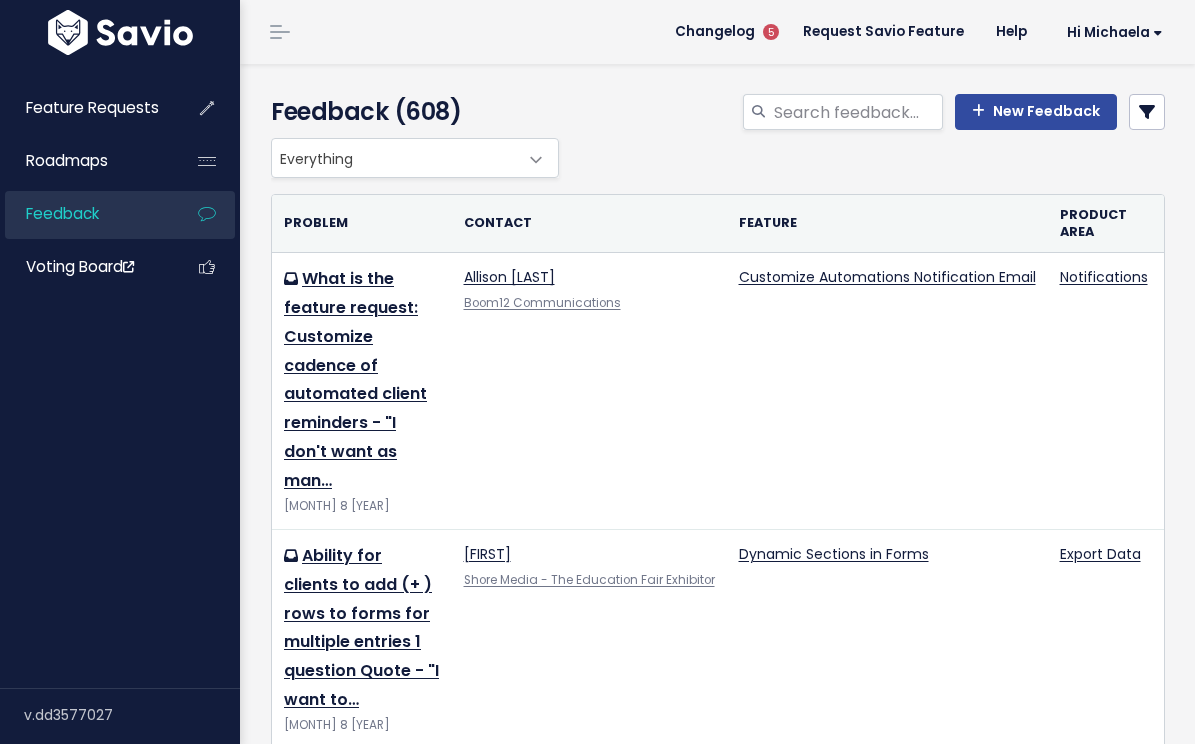 click at bounding box center (1147, 112) 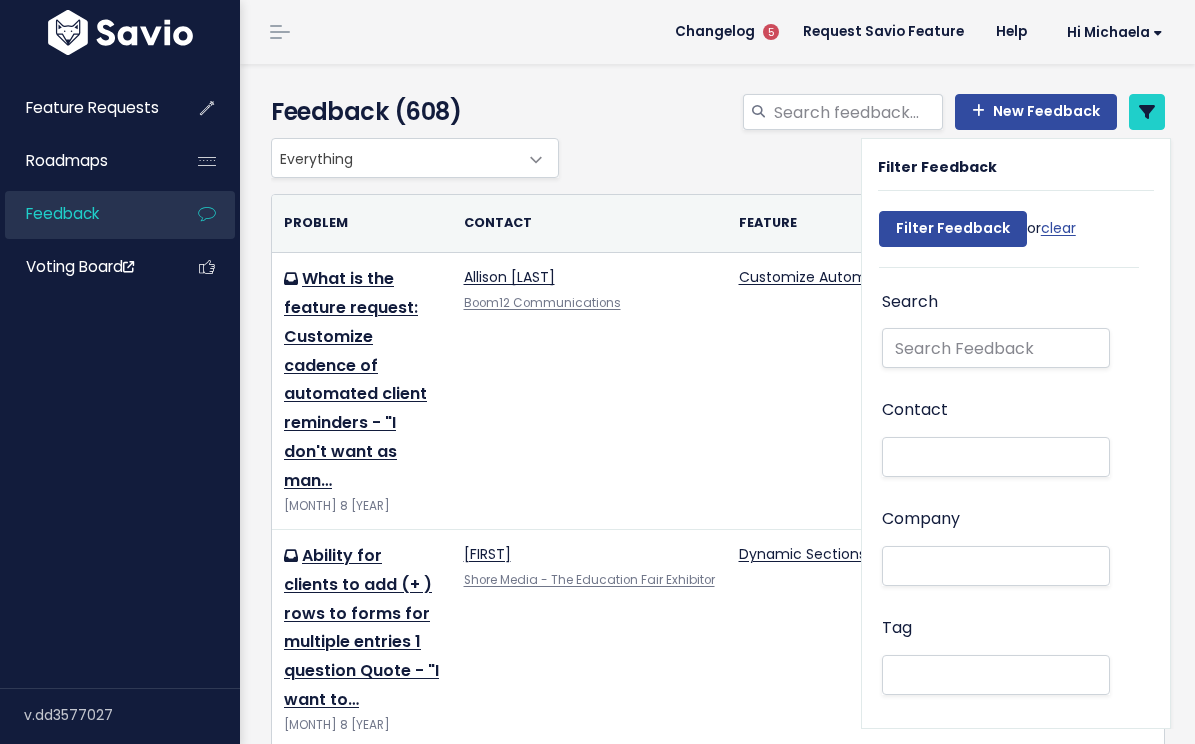 click at bounding box center [991, 457] 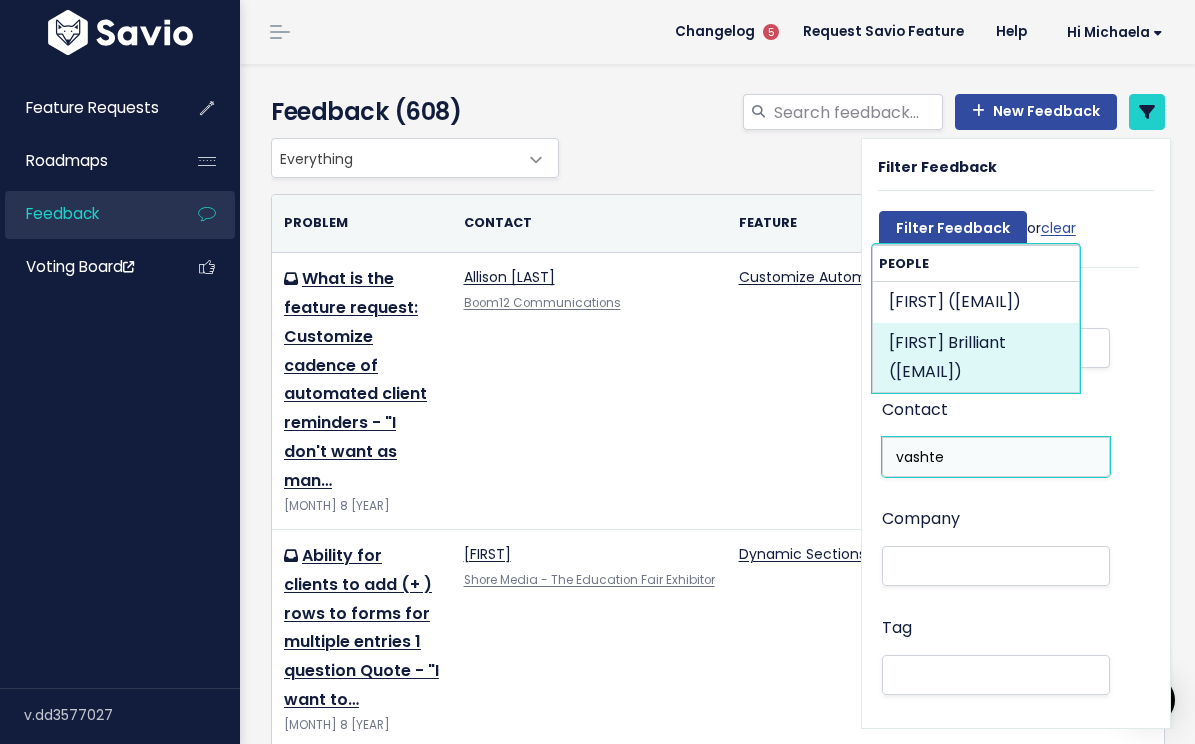 type on "vashte" 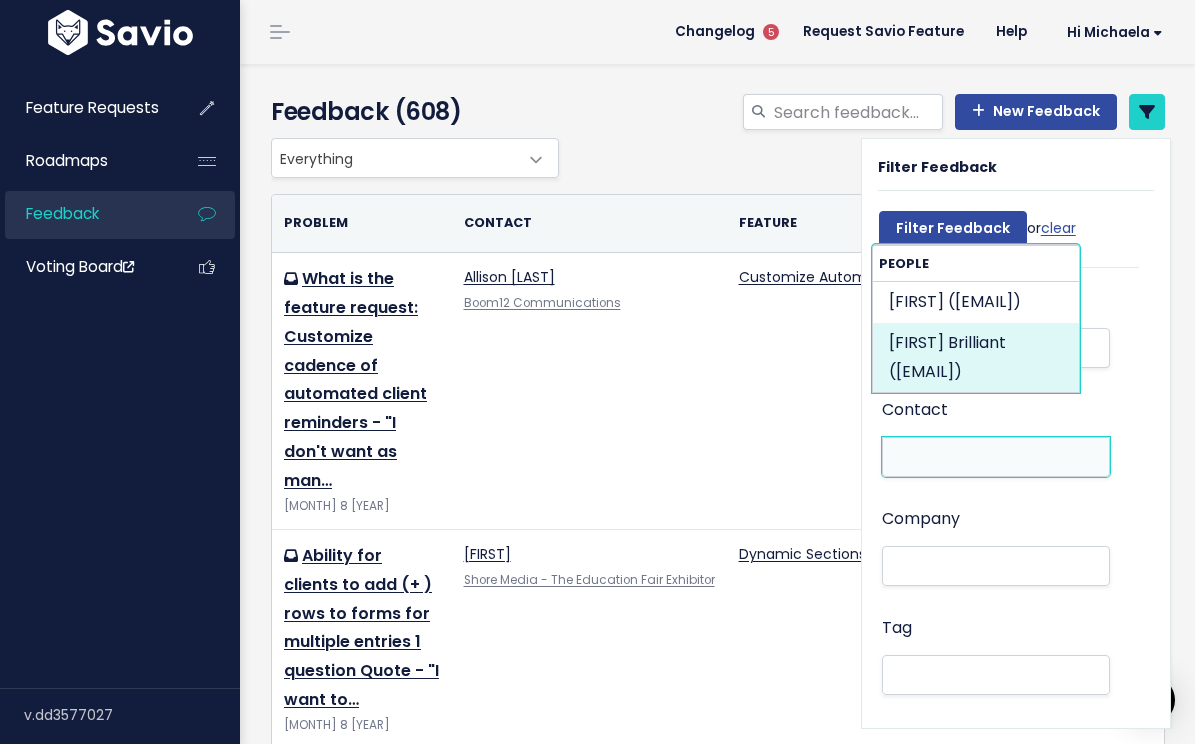 scroll, scrollTop: 0, scrollLeft: 182, axis: horizontal 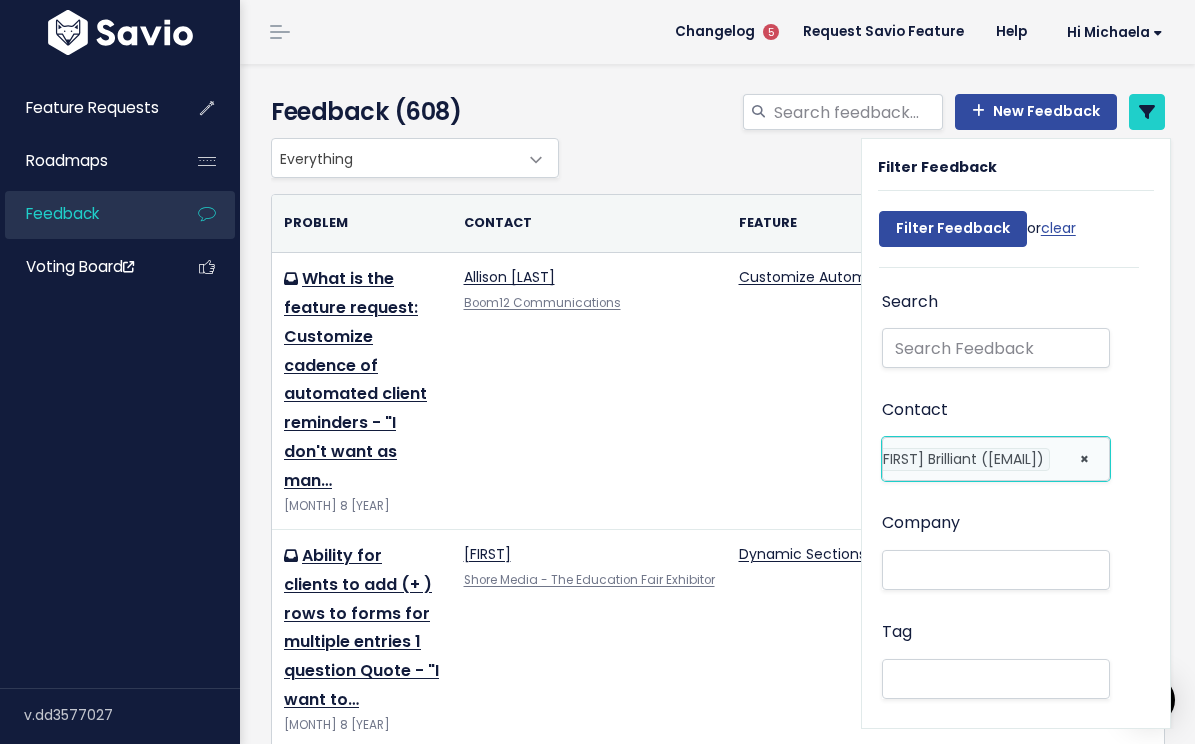 select 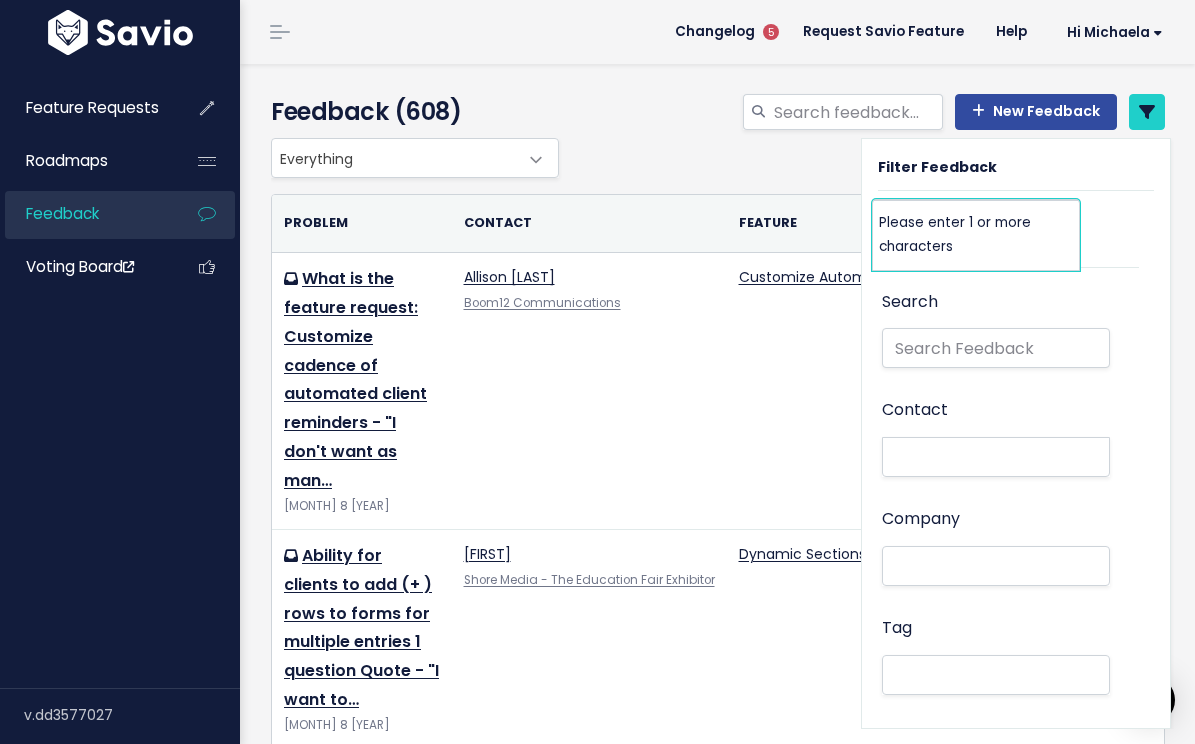 click at bounding box center [996, 457] 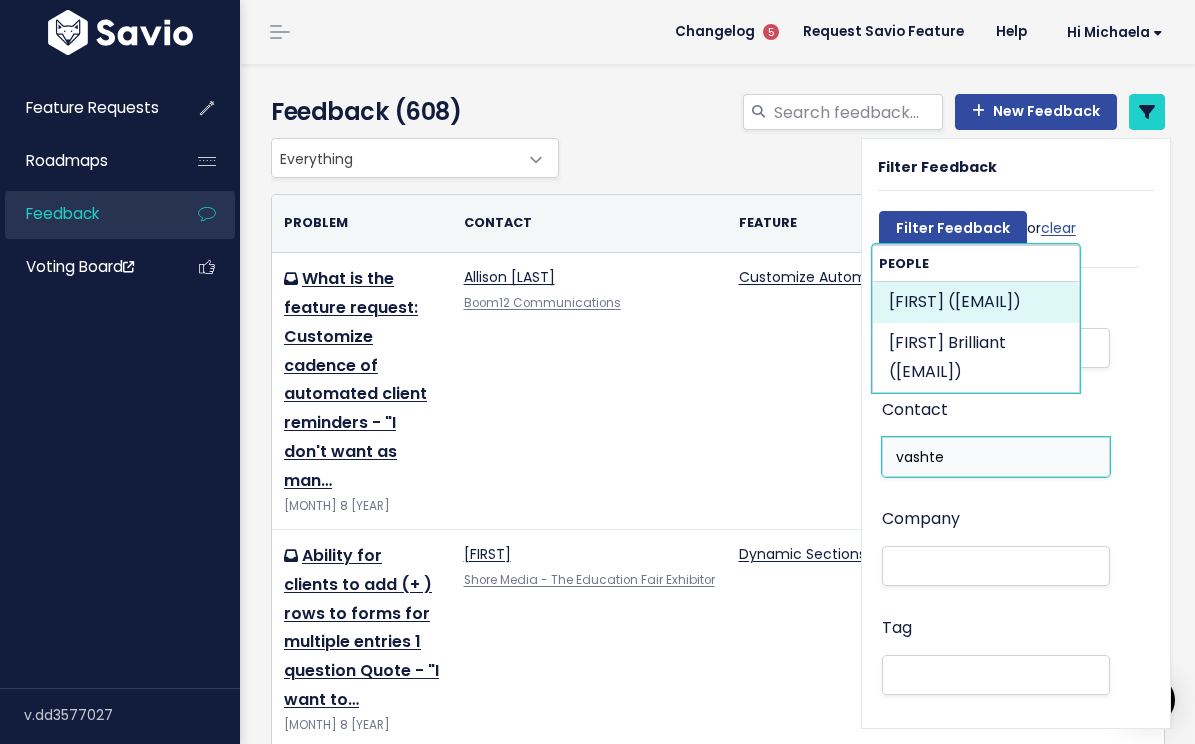 type on "vashte" 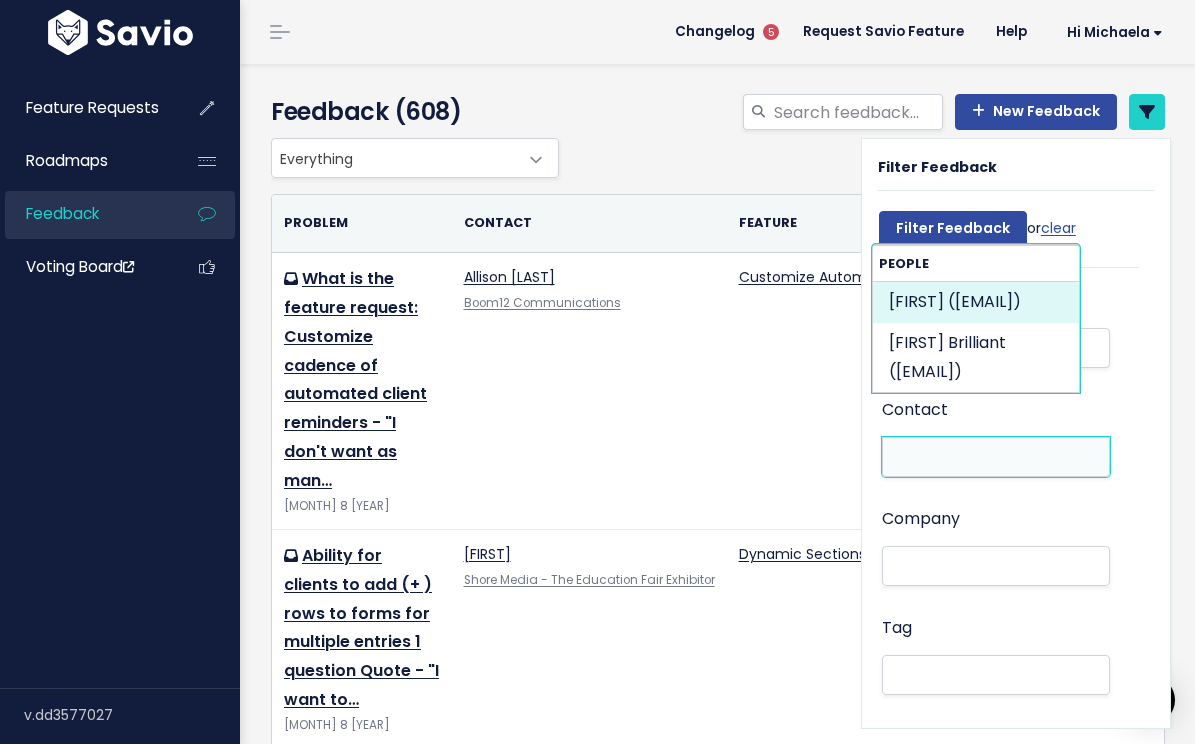 scroll, scrollTop: 0, scrollLeft: 82, axis: horizontal 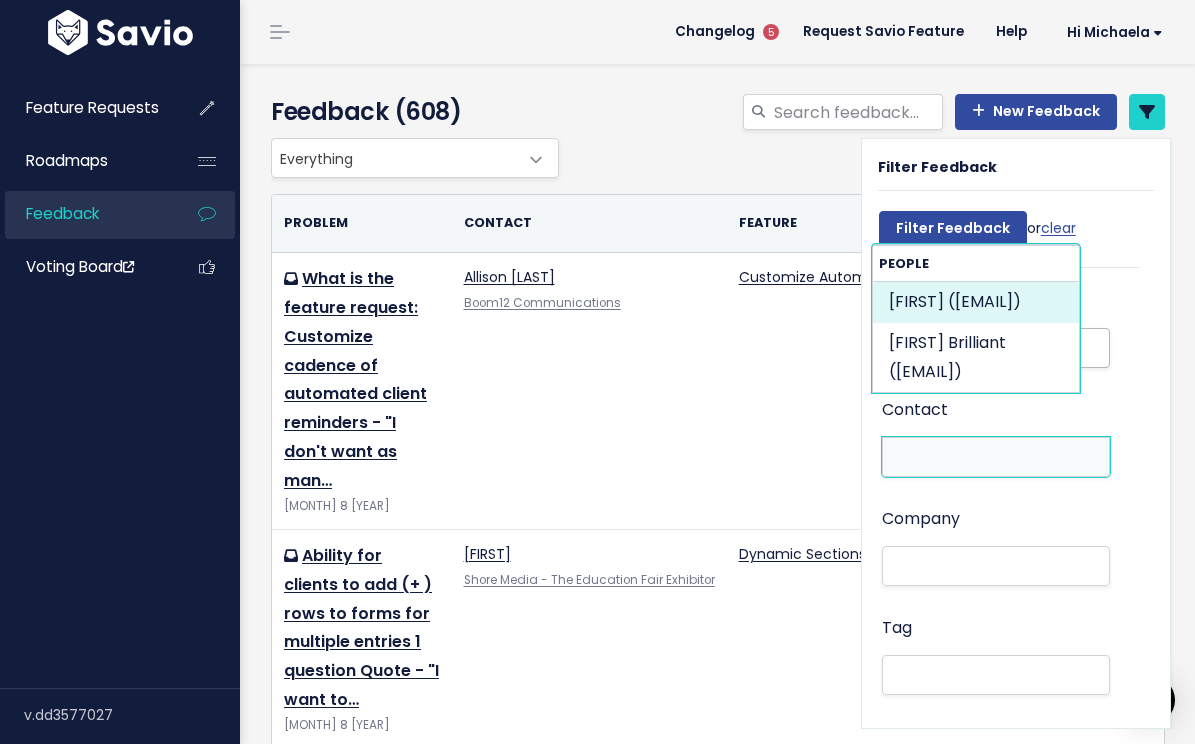 select on "89334236" 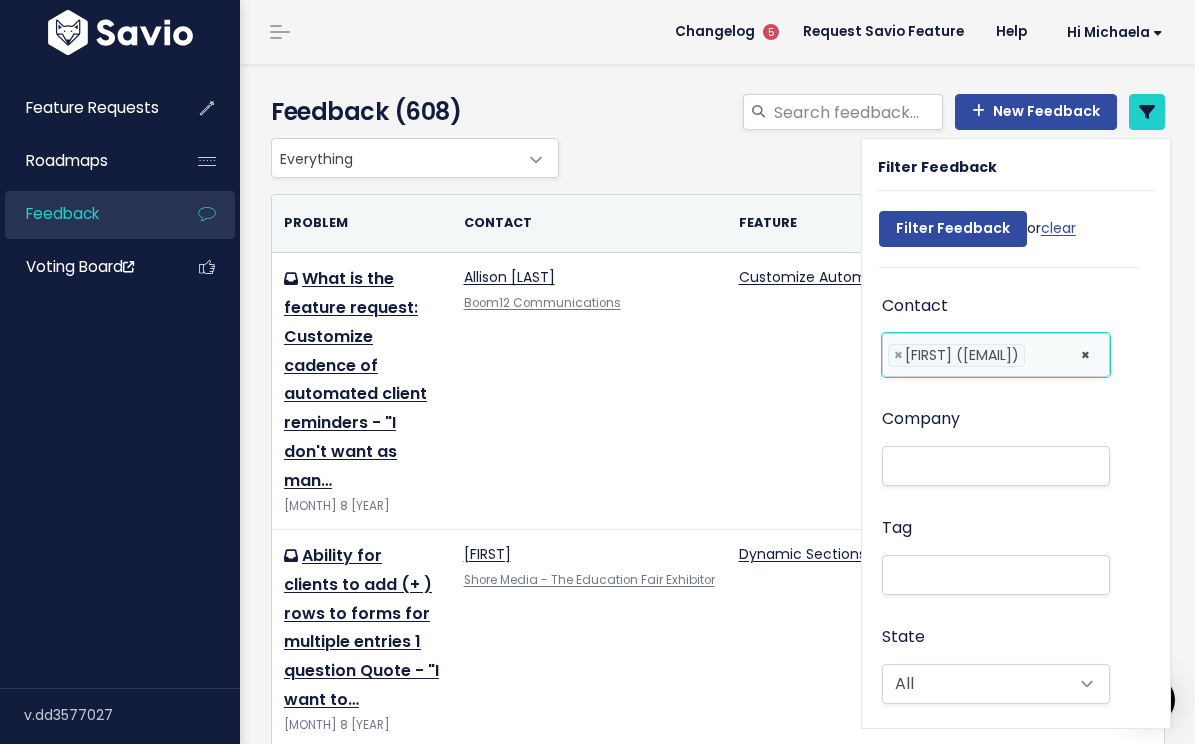 scroll, scrollTop: 105, scrollLeft: 0, axis: vertical 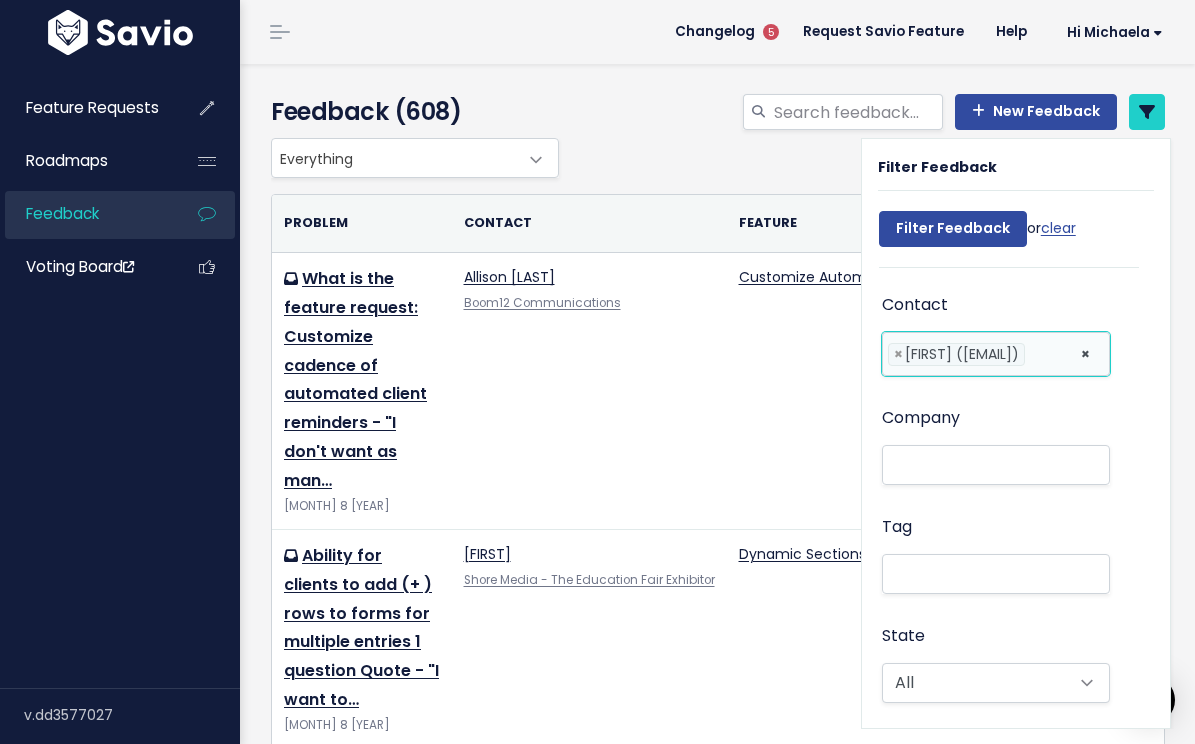 click on "× × Vashte (vashte@gmail.com)" at bounding box center [996, 354] 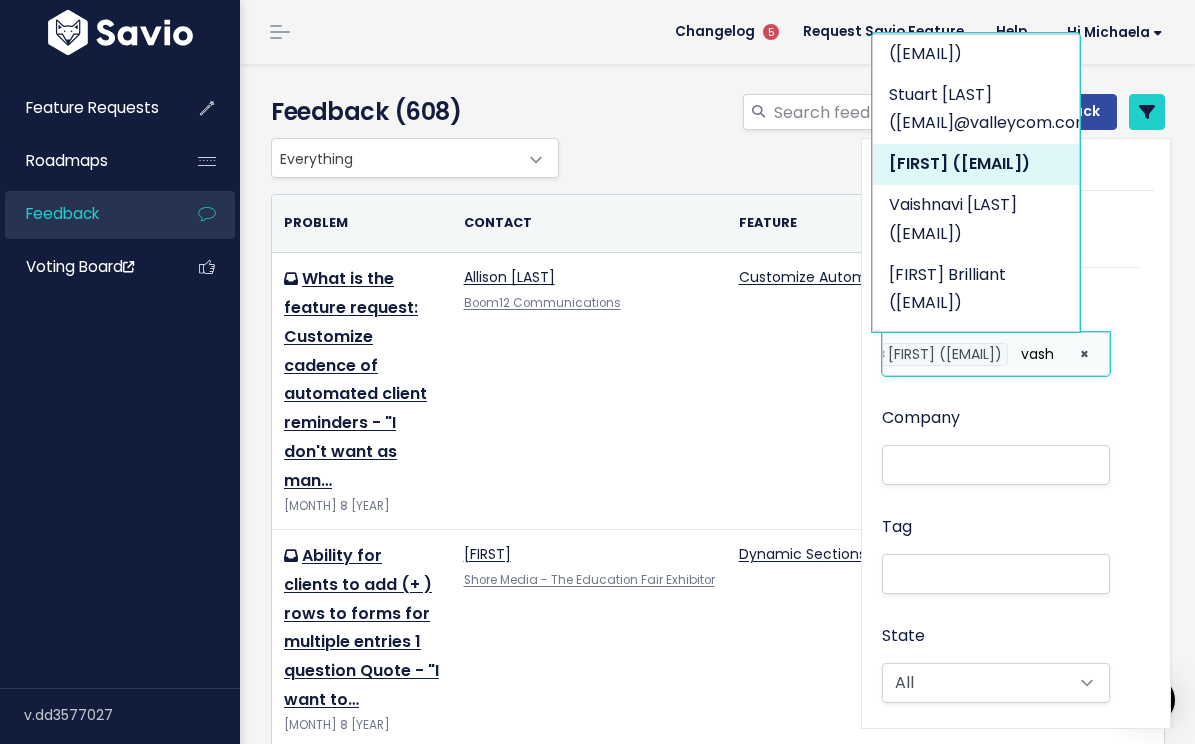 scroll, scrollTop: 0, scrollLeft: 0, axis: both 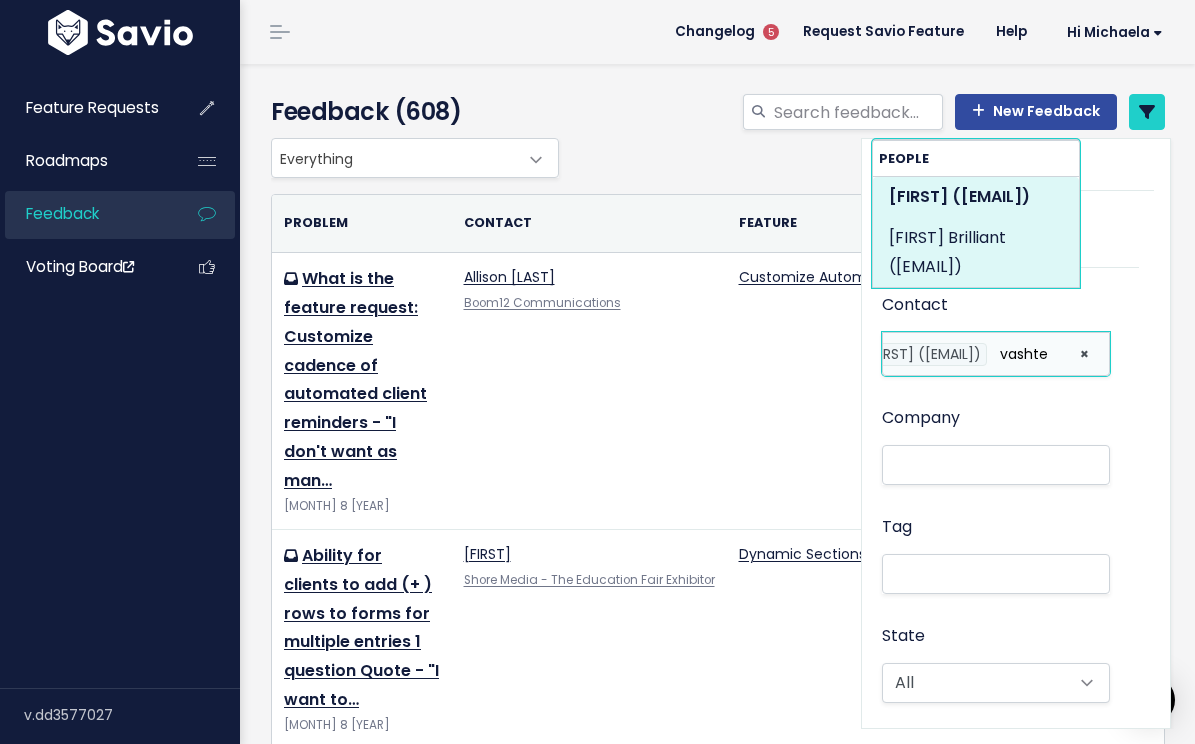 type on "vashte" 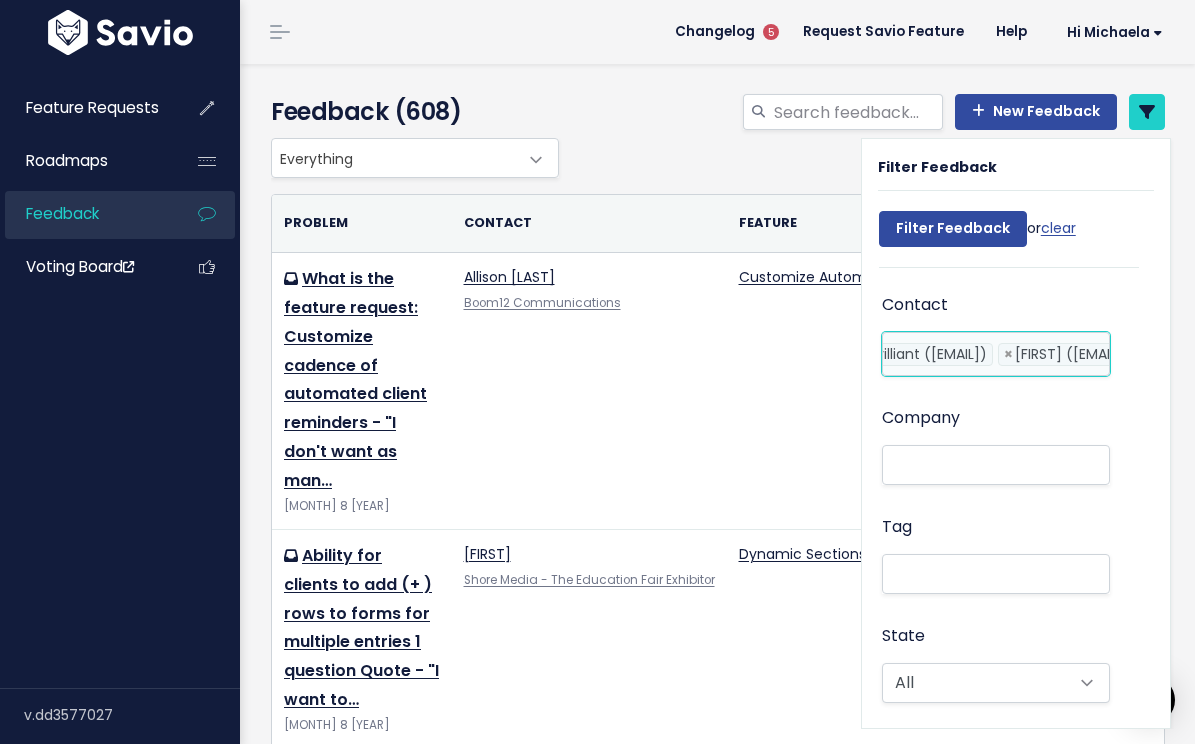 scroll, scrollTop: 0, scrollLeft: 475, axis: horizontal 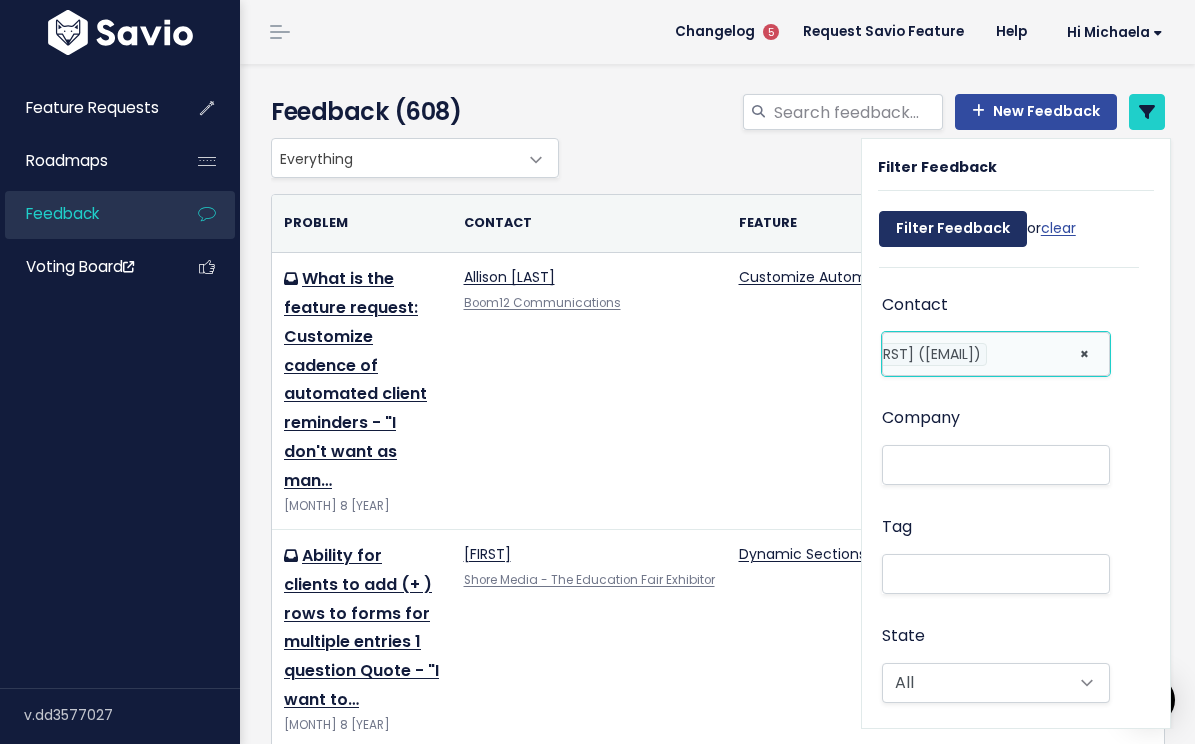click on "Filter Feedback" at bounding box center [953, 229] 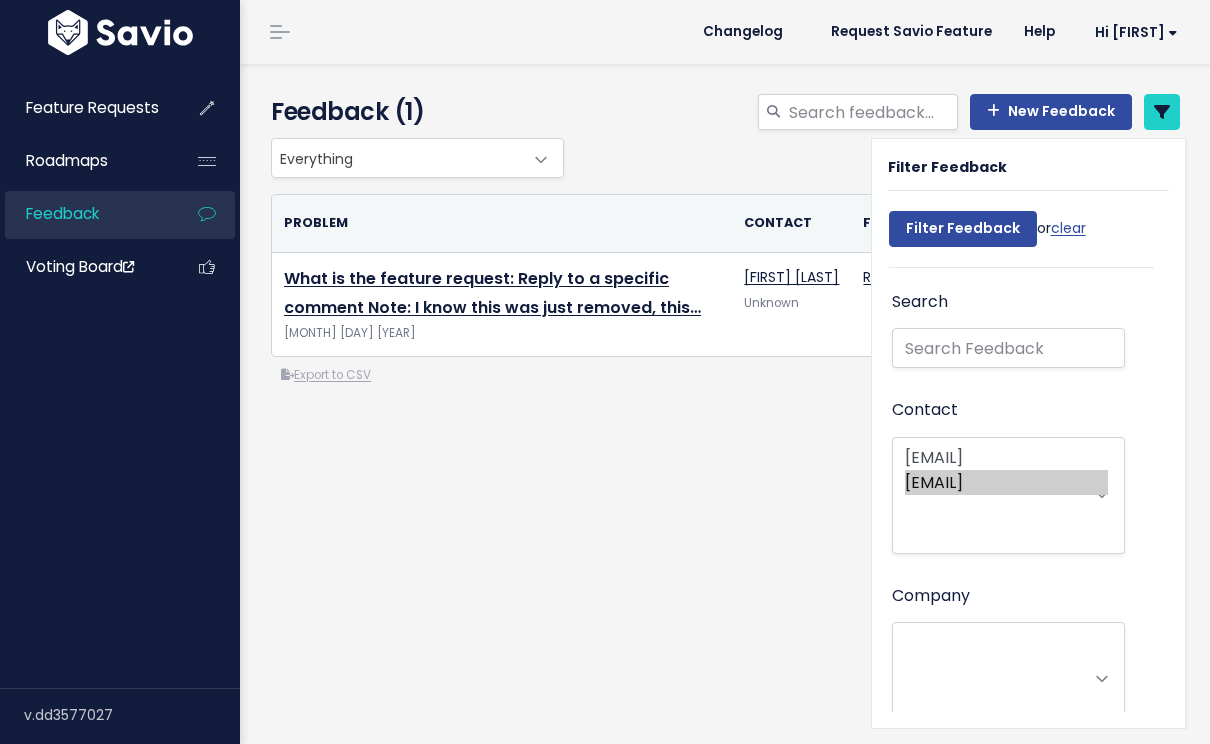 select 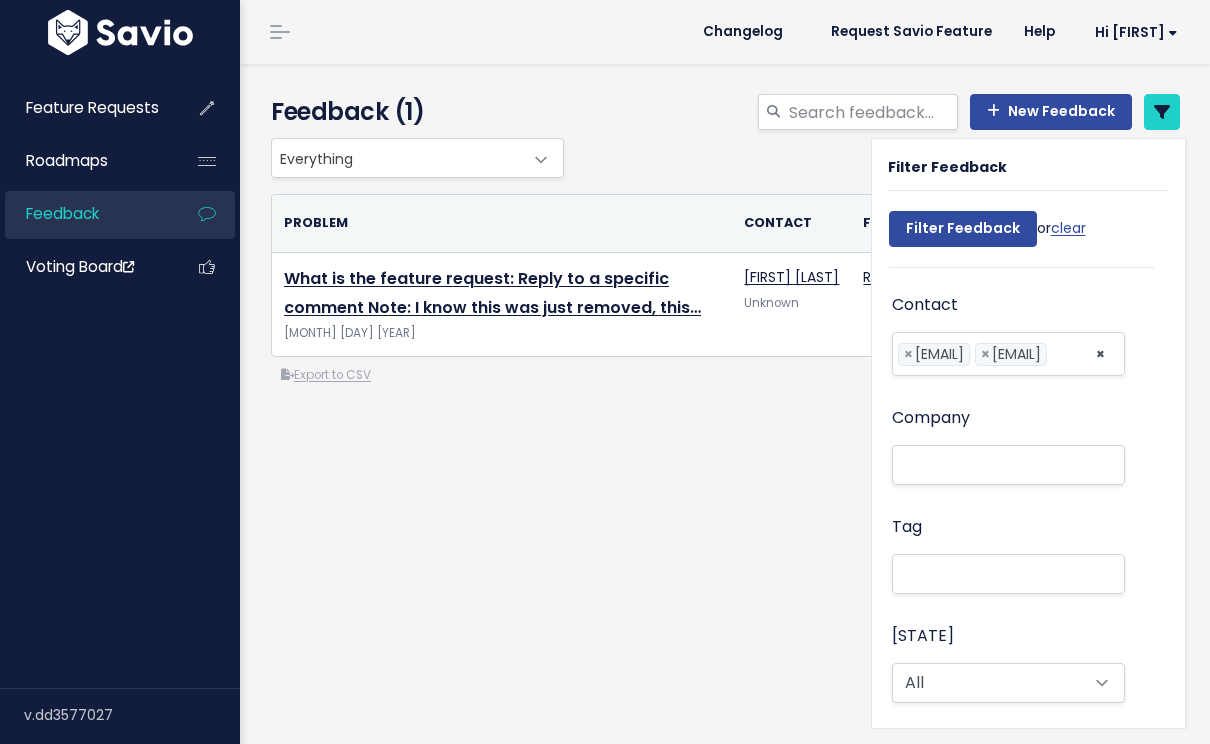 click on "Everything
No Product Area
Project Management
Client Task Improvements
Integrations
Zapier
Reporting
Export Data
Portal Customizations
Helpdesk
Notifications
Custom Fields
Emails
Documents
Automations
Everything
Problem
Contact
Feature" at bounding box center (725, 342) 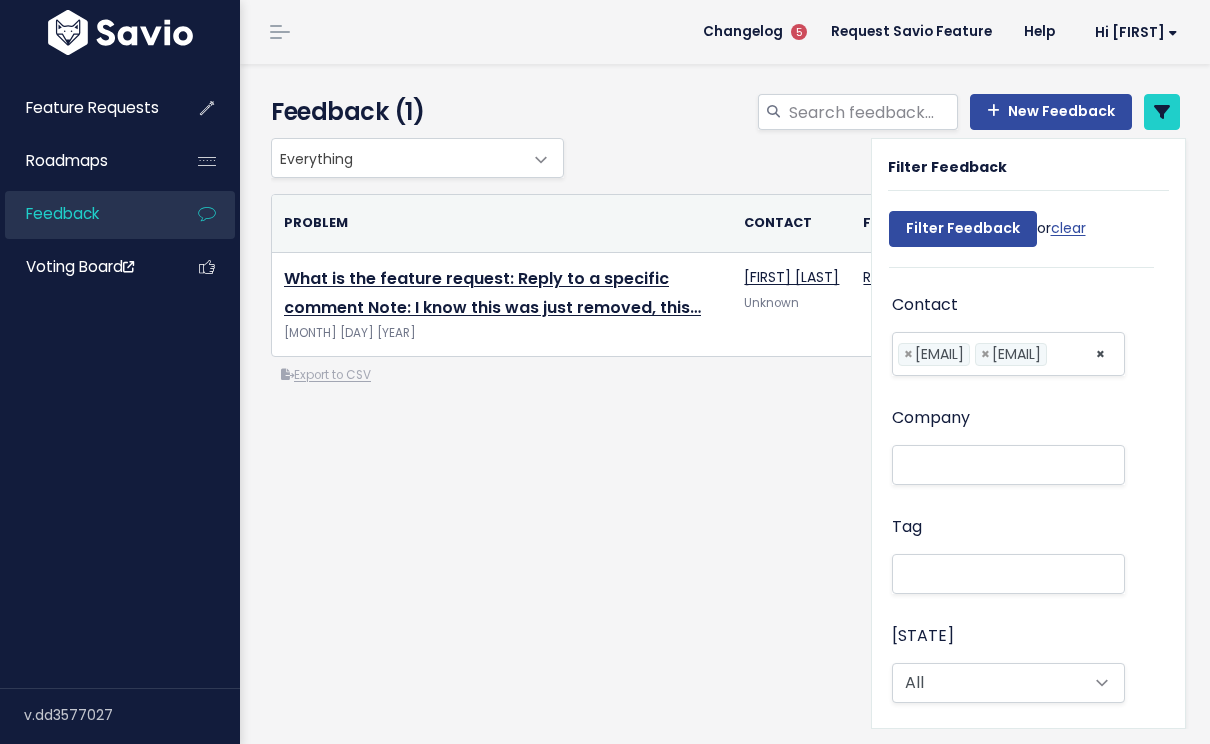 click on "Everything
No Product Area
Project Management
Client Task Improvements
Integrations
Zapier
Reporting
Export Data
Portal Customizations
Helpdesk
Notifications
Custom Fields
Emails
Documents
Automations
Everything" at bounding box center [720, 158] 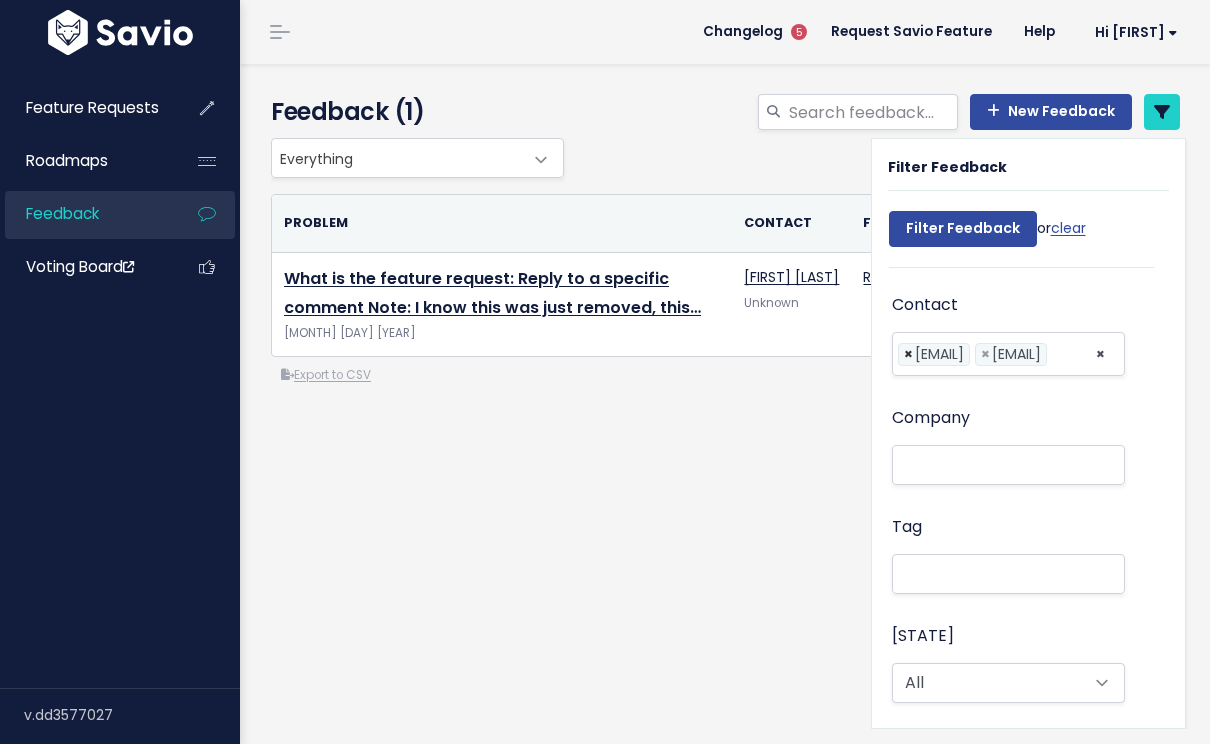 click on "× × vashte@slidedesignr.com × vashte@gmail.com" at bounding box center [1009, 354] 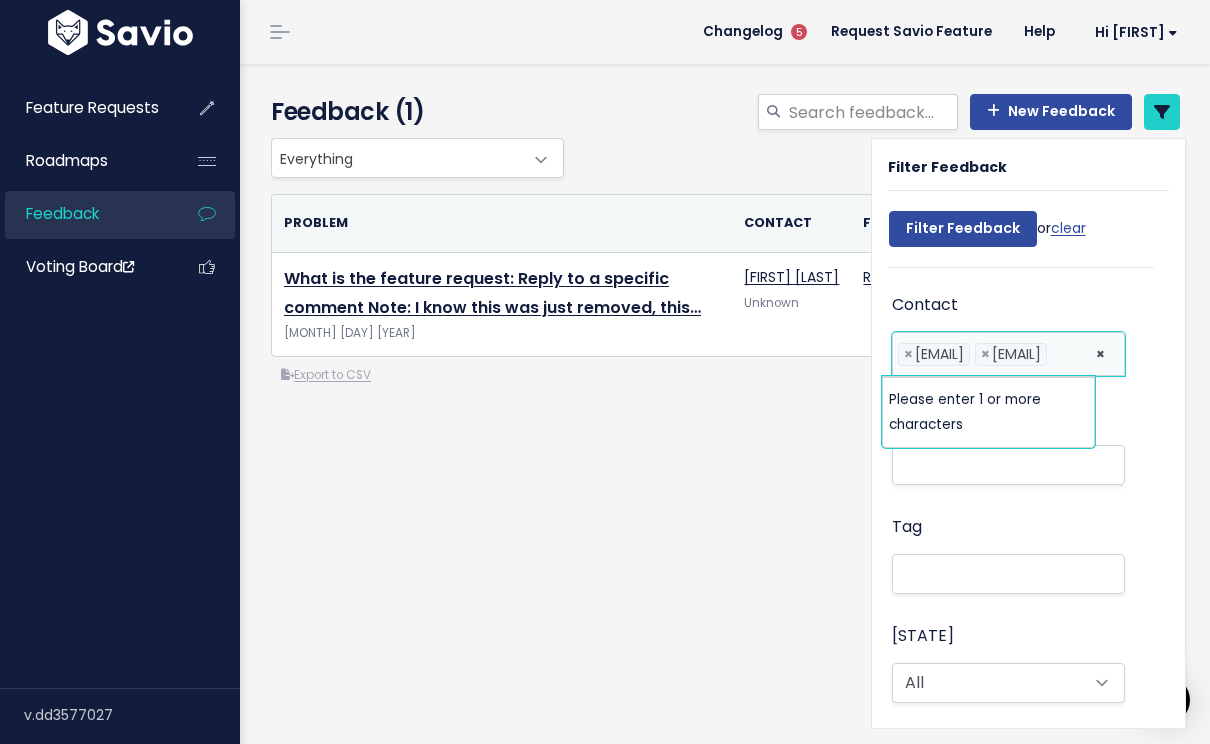 click on "× vashte@gmail.com" at bounding box center [1011, 354] 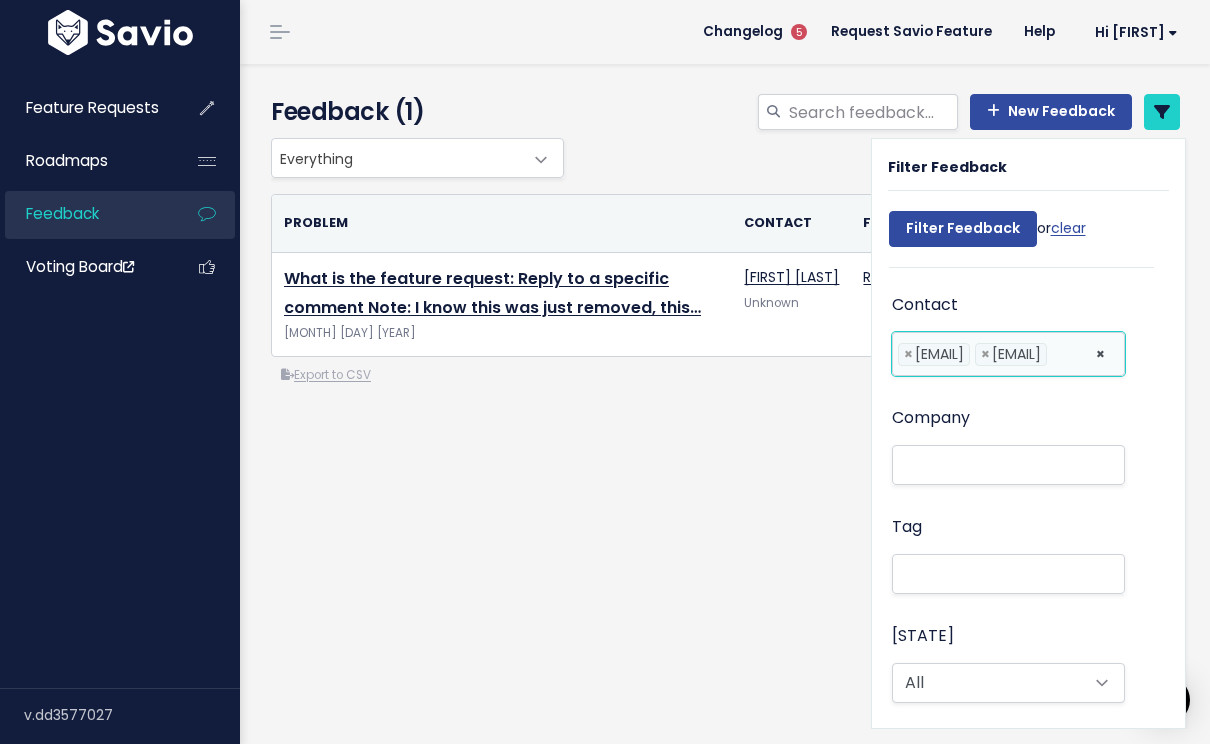 select 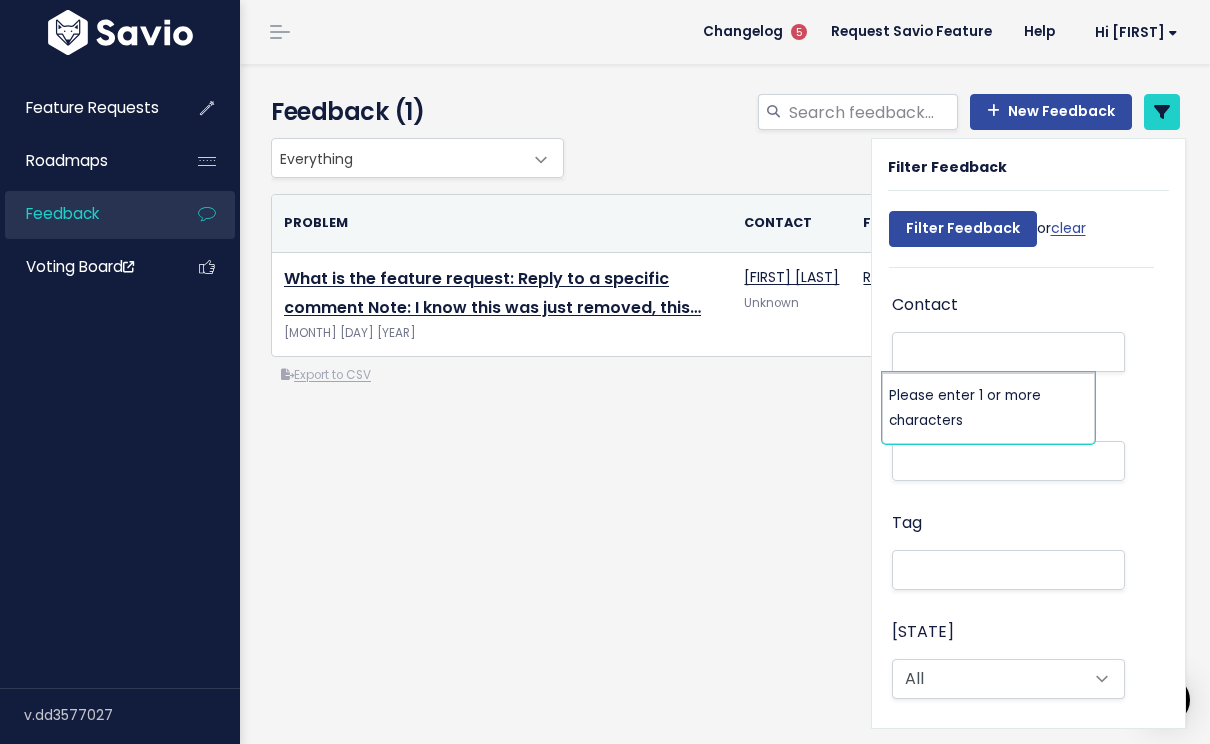 scroll, scrollTop: 0, scrollLeft: 0, axis: both 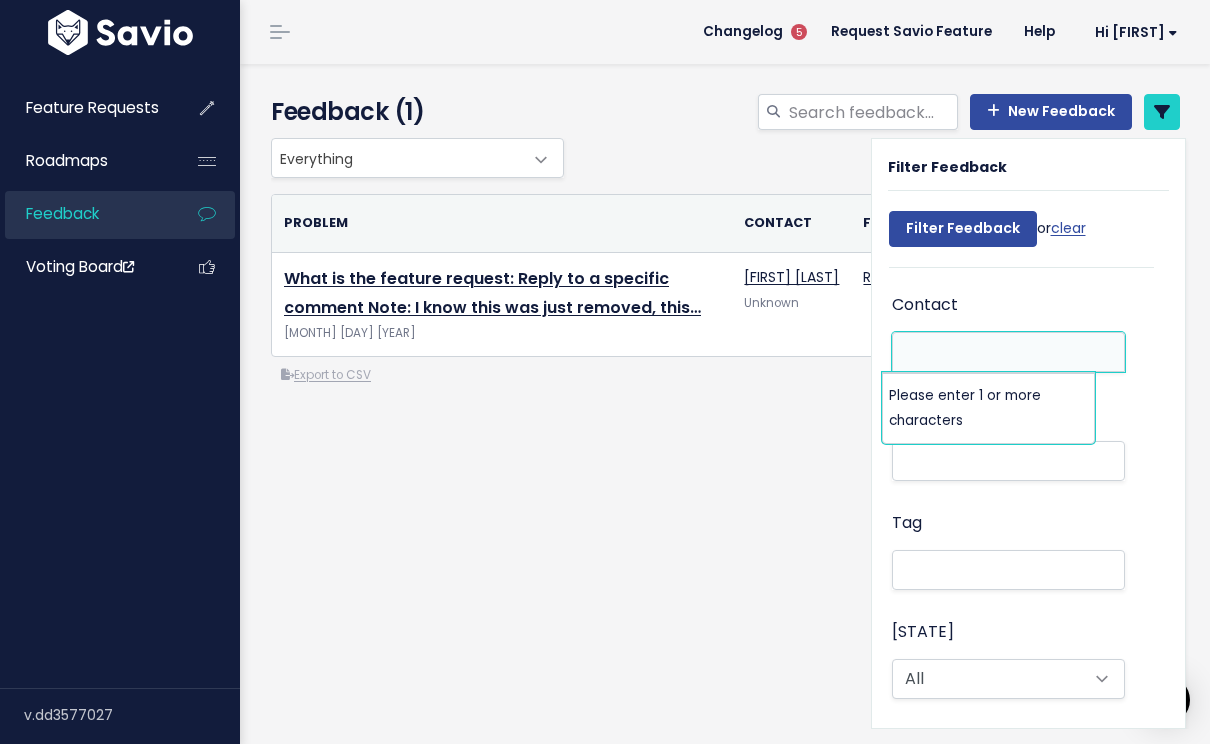 click at bounding box center [1004, 352] 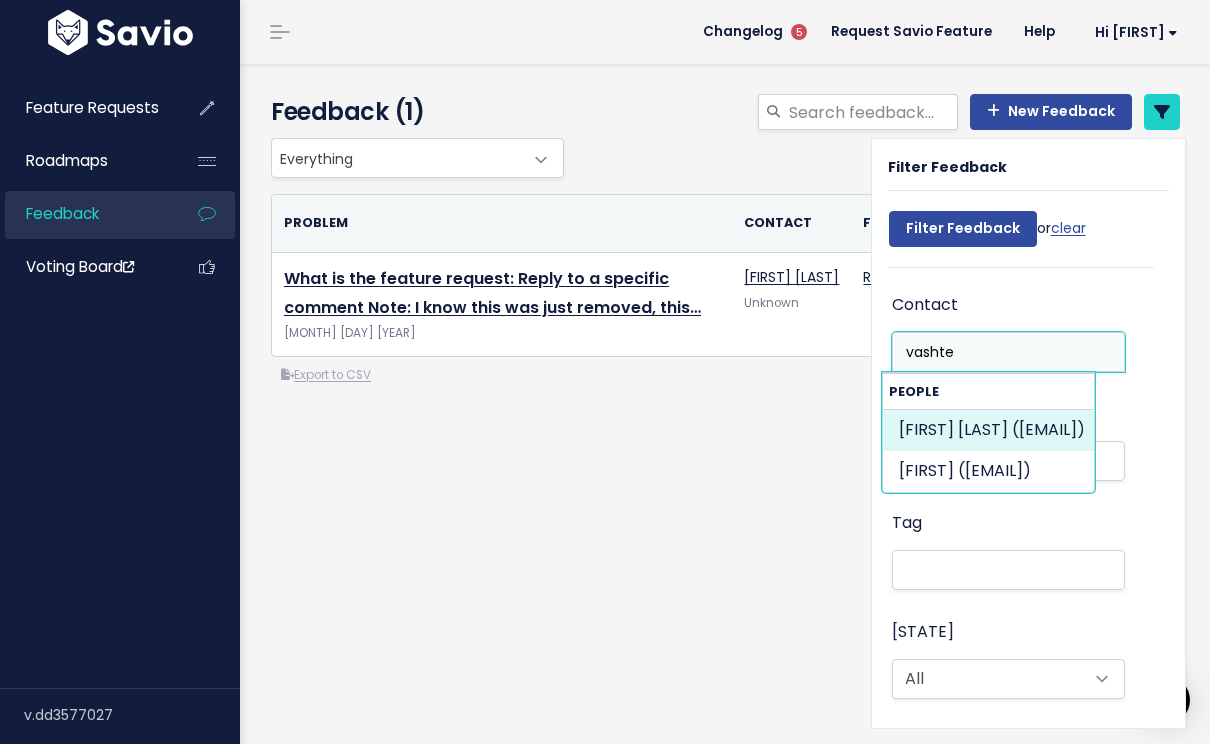 type on "vashte" 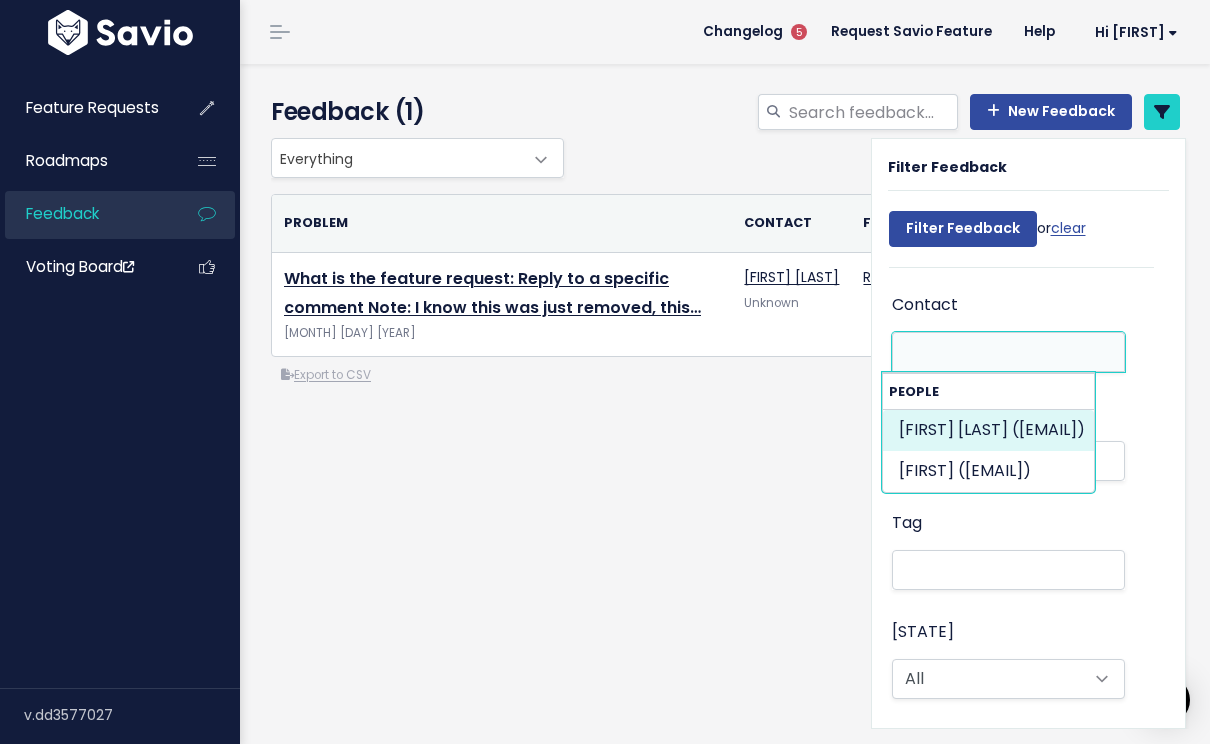 scroll, scrollTop: 0, scrollLeft: 119, axis: horizontal 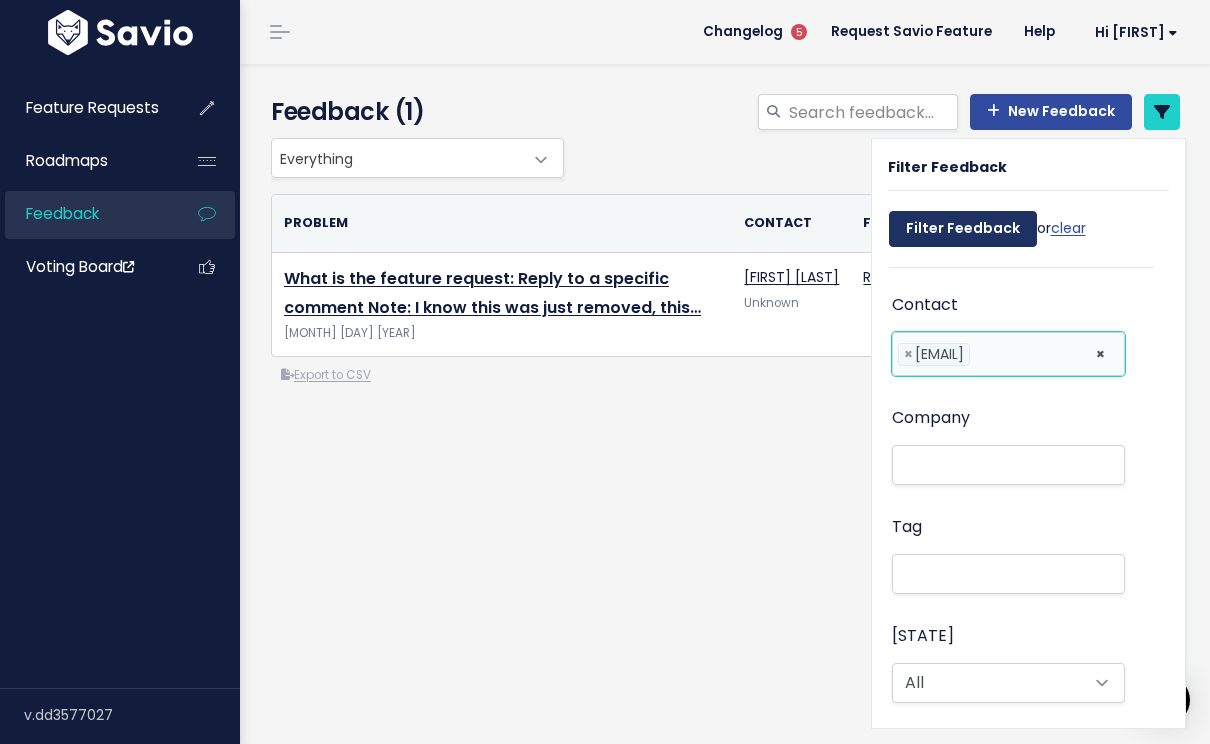 click on "Filter Feedback" at bounding box center [963, 229] 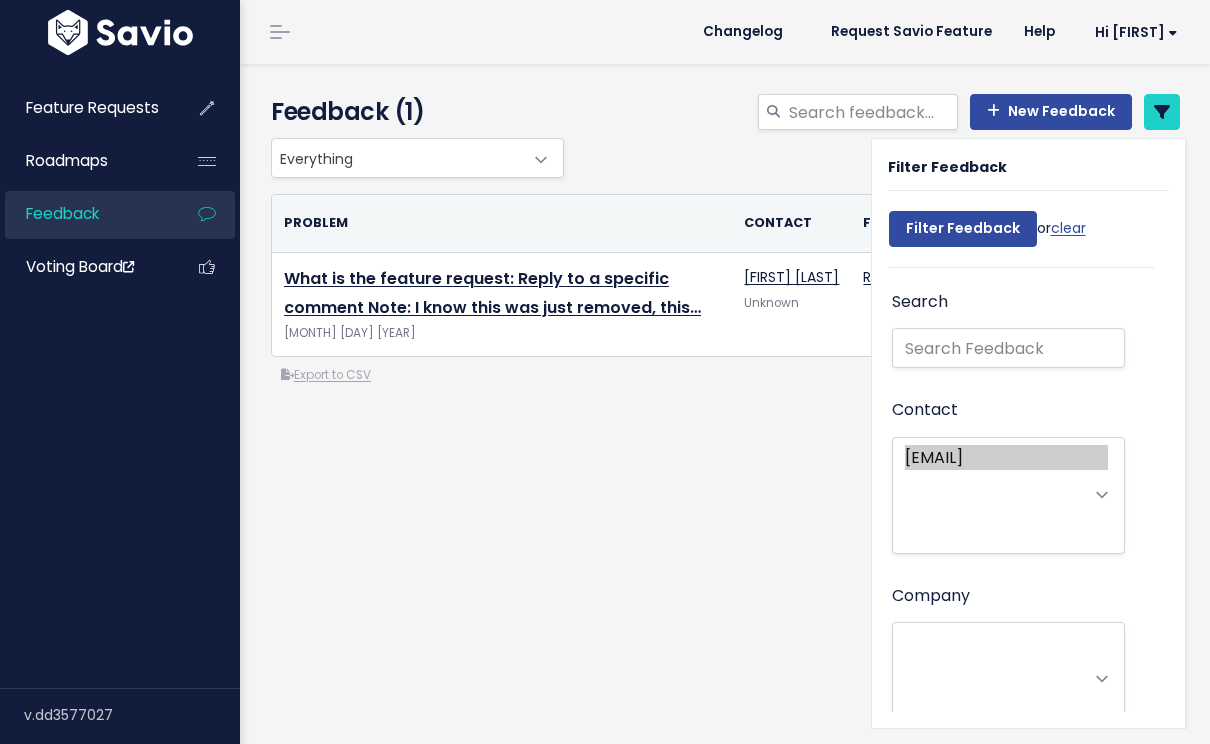 select 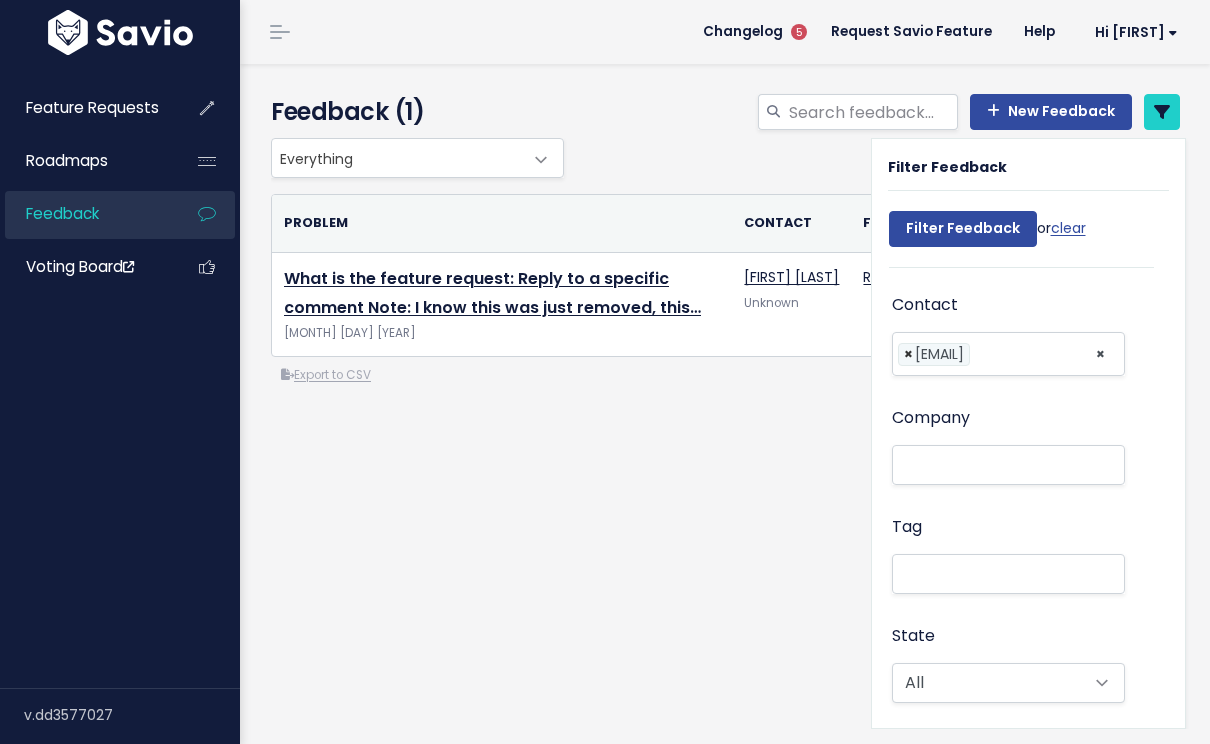 click on "× vashte@slidedesignr.com" at bounding box center (934, 354) 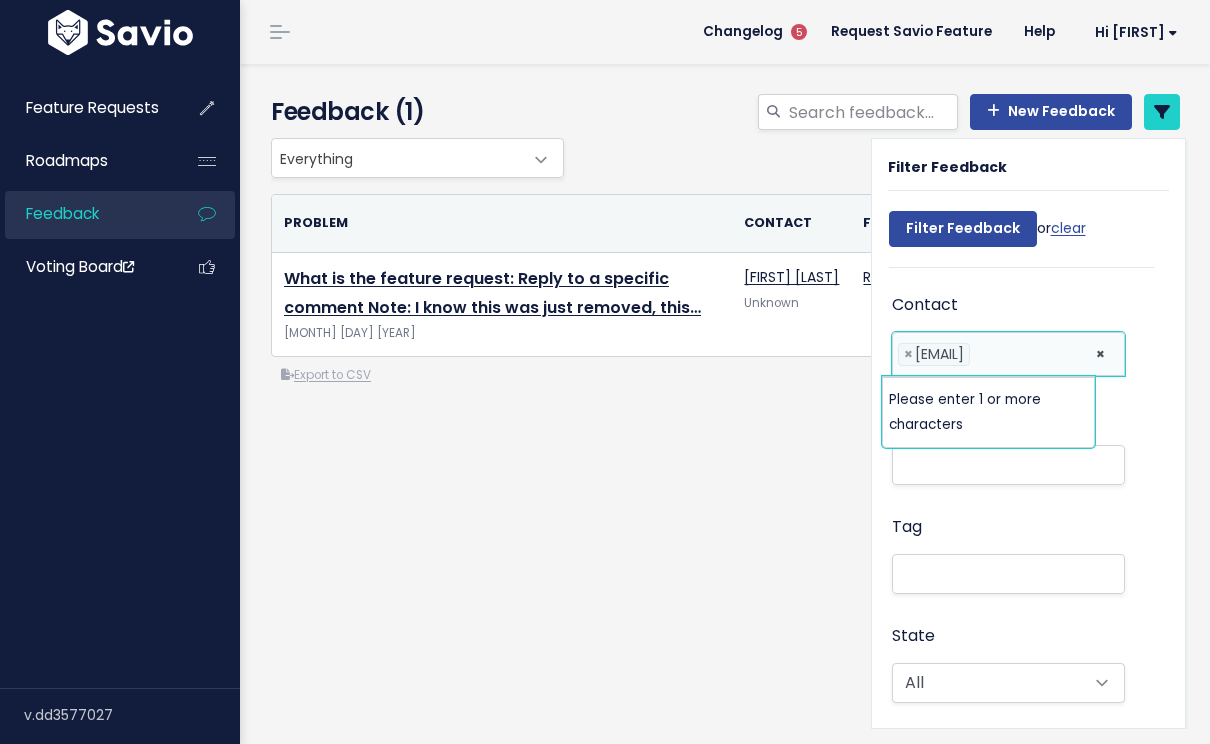 click on "× vashte@slidedesignr.com" at bounding box center (934, 354) 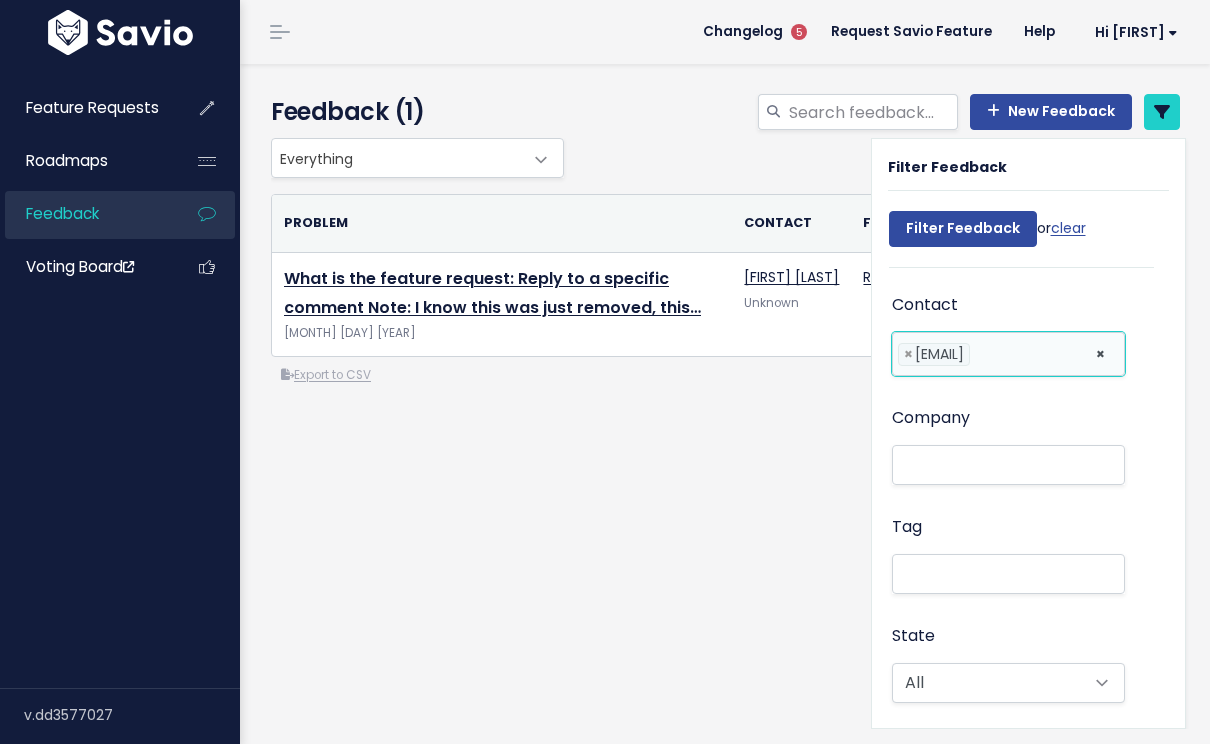 click at bounding box center [980, 354] 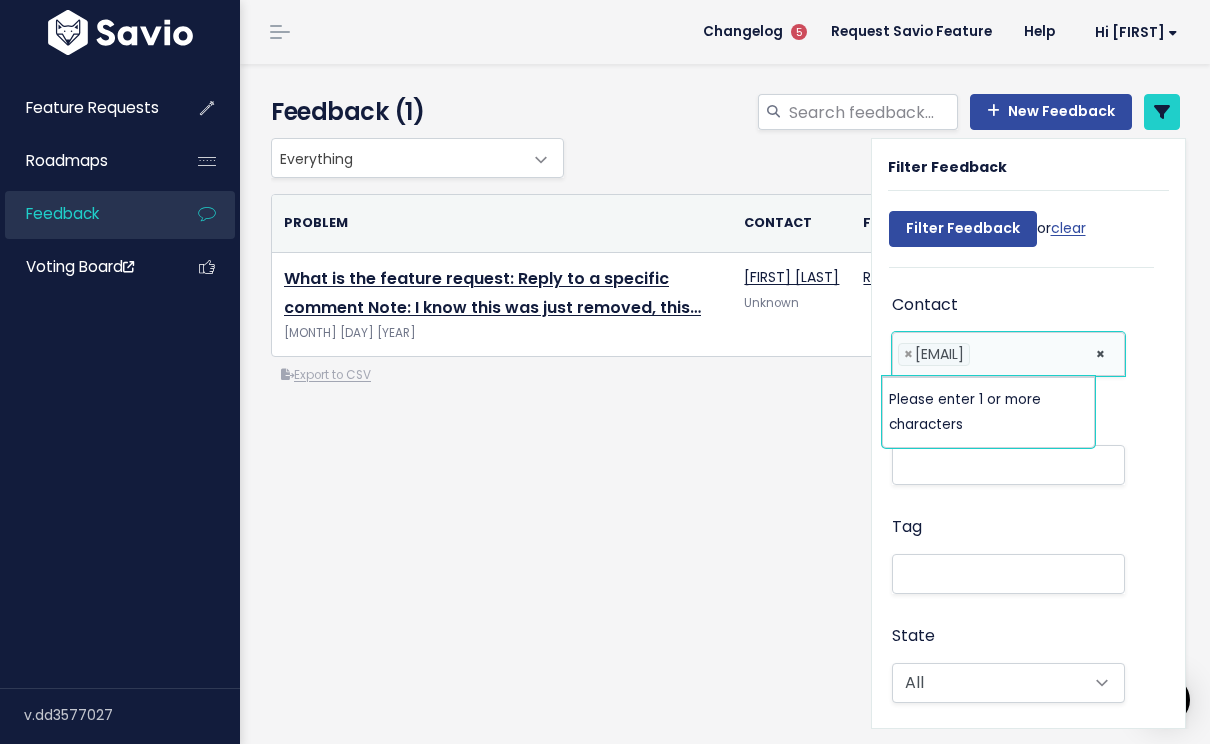 select 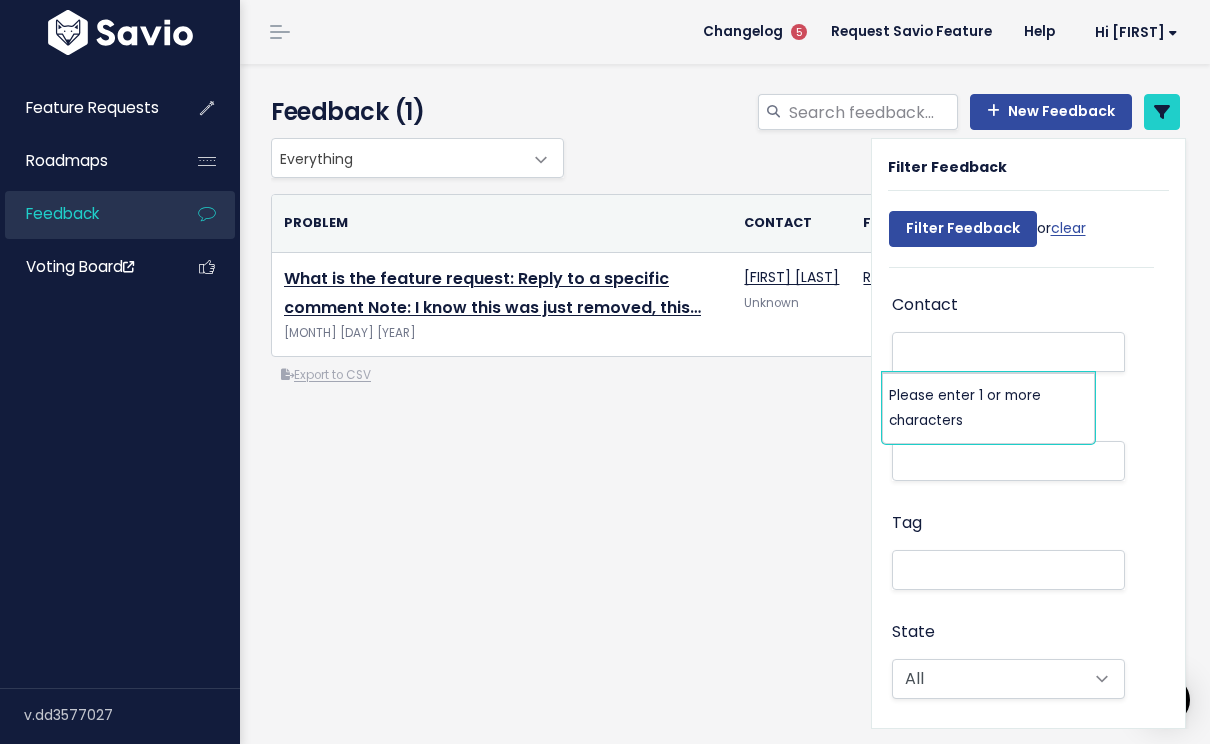 click at bounding box center [1004, 352] 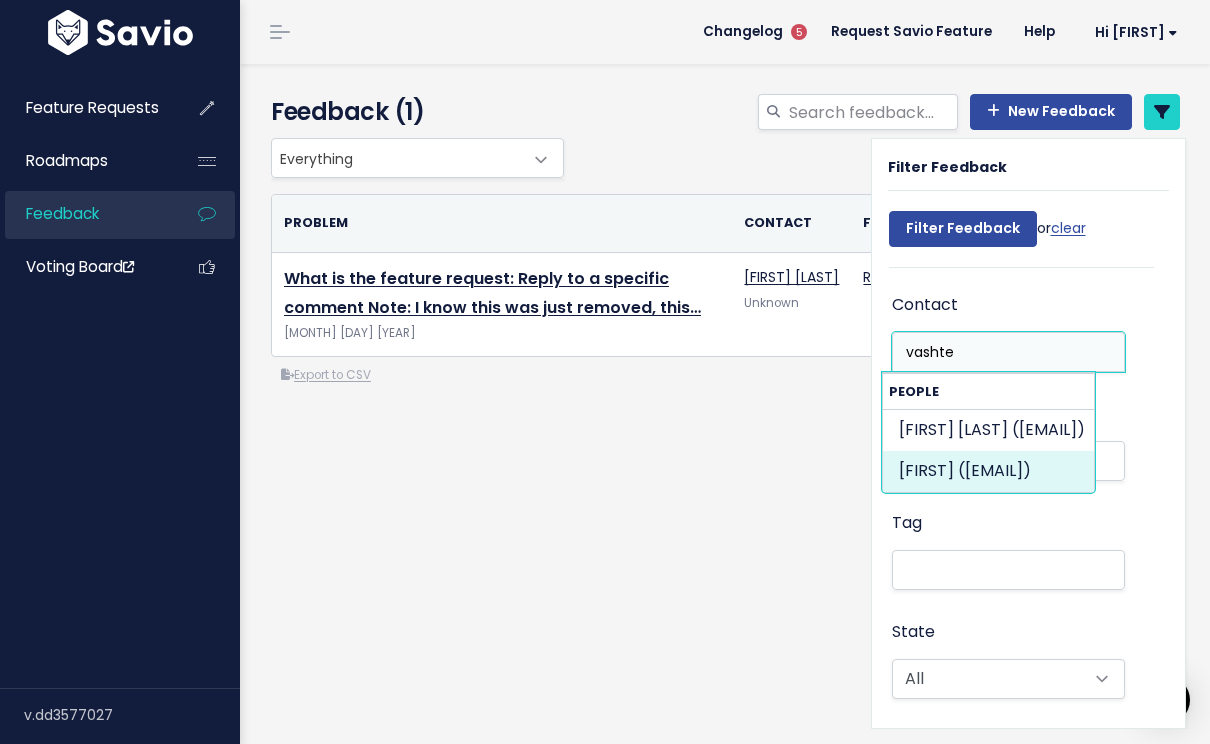 type on "vashte" 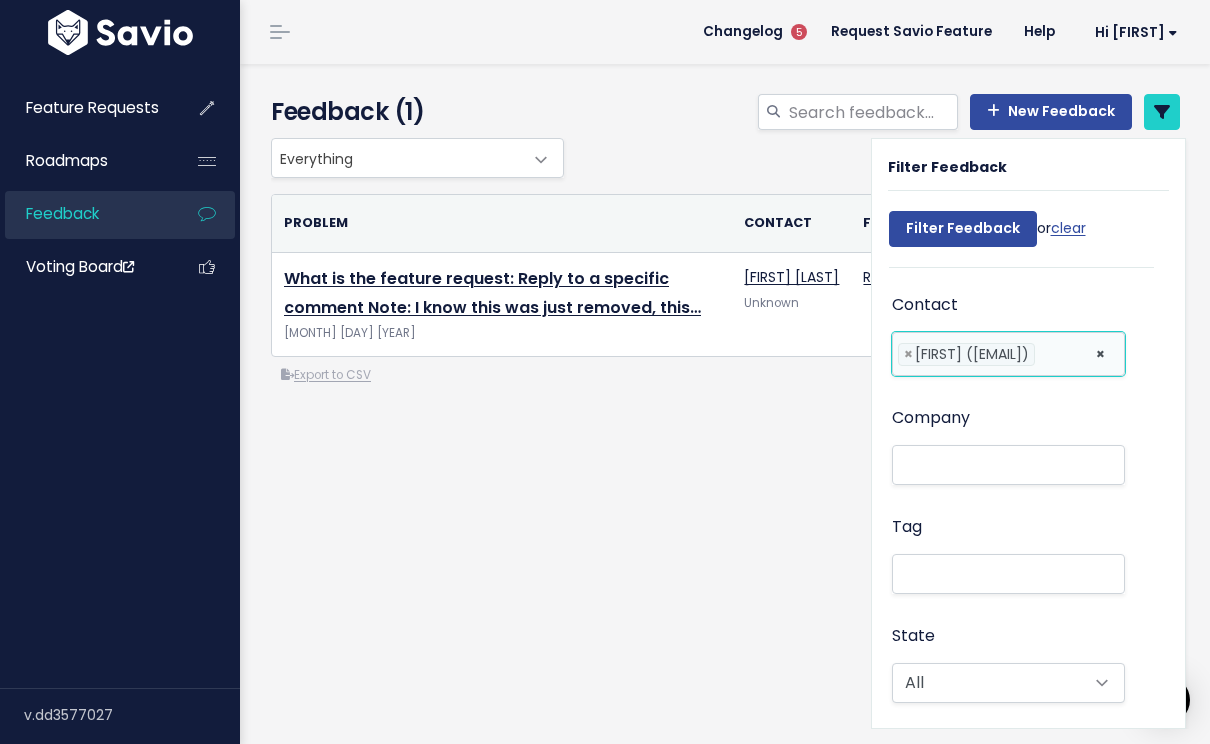 scroll, scrollTop: 0, scrollLeft: 77, axis: horizontal 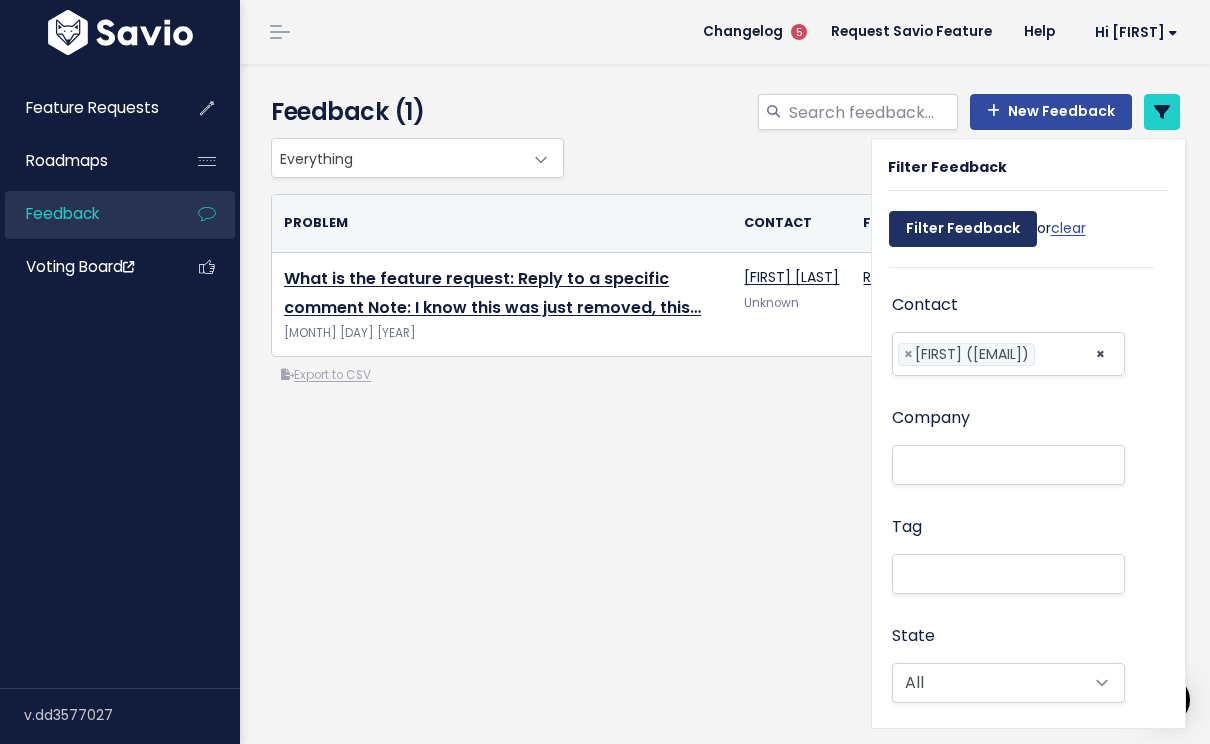 click on "Filter Feedback" at bounding box center (963, 229) 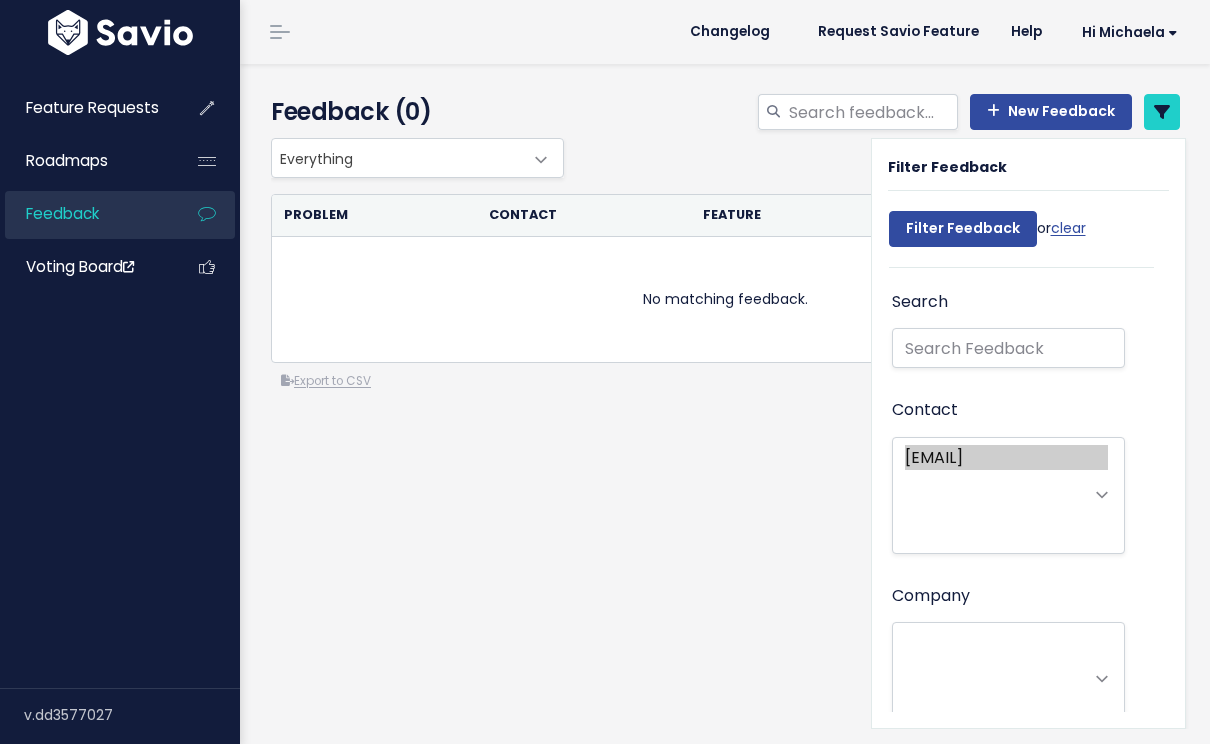 select 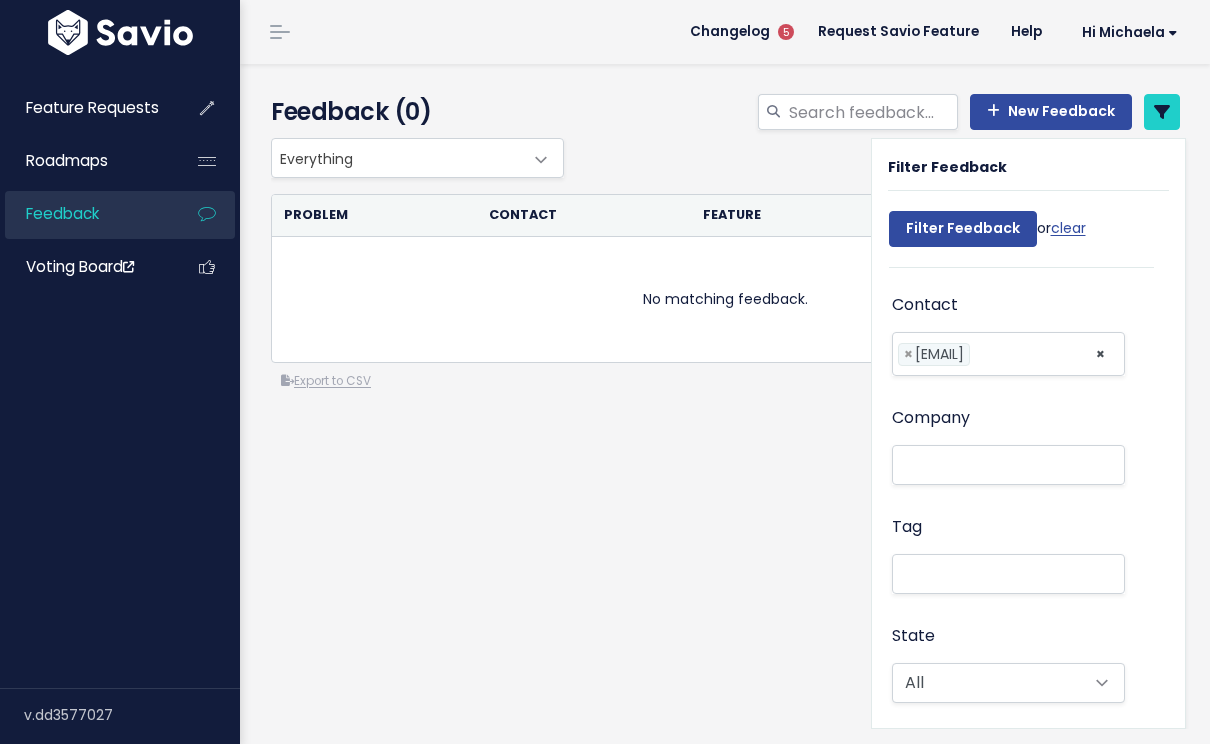 select 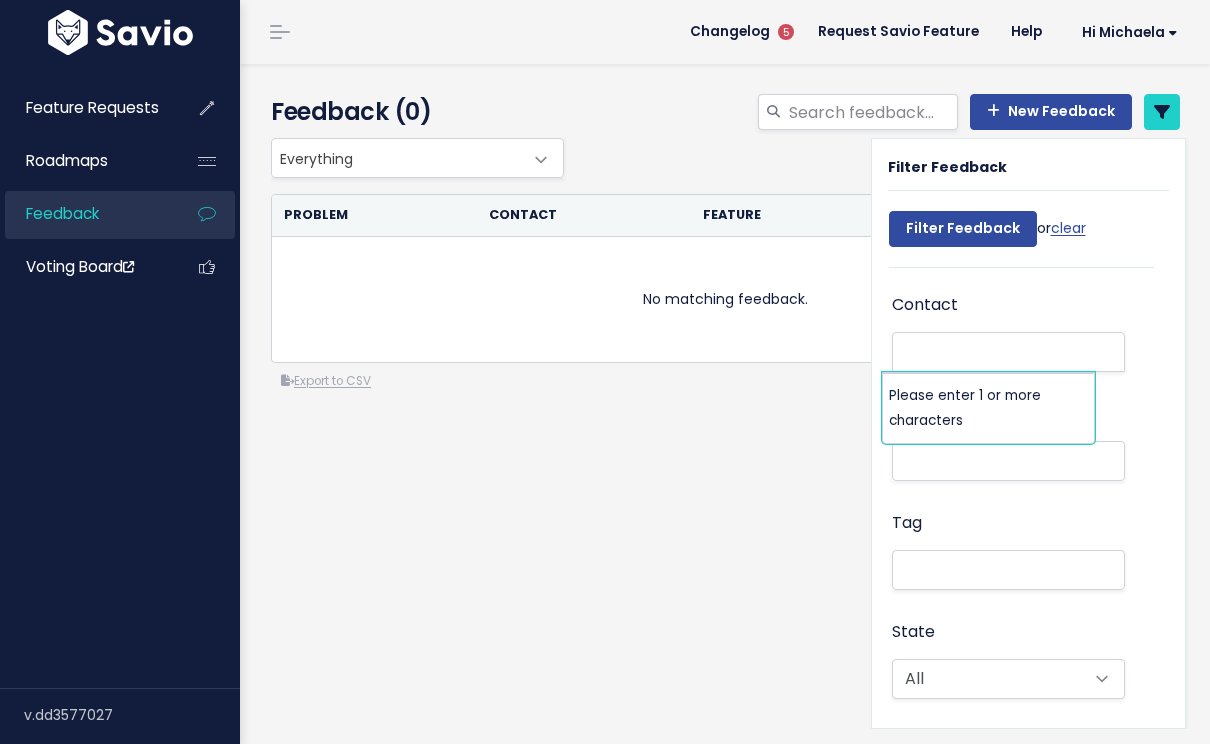 click on "Problem
Contact
Feature
Product Area" at bounding box center (725, 285) 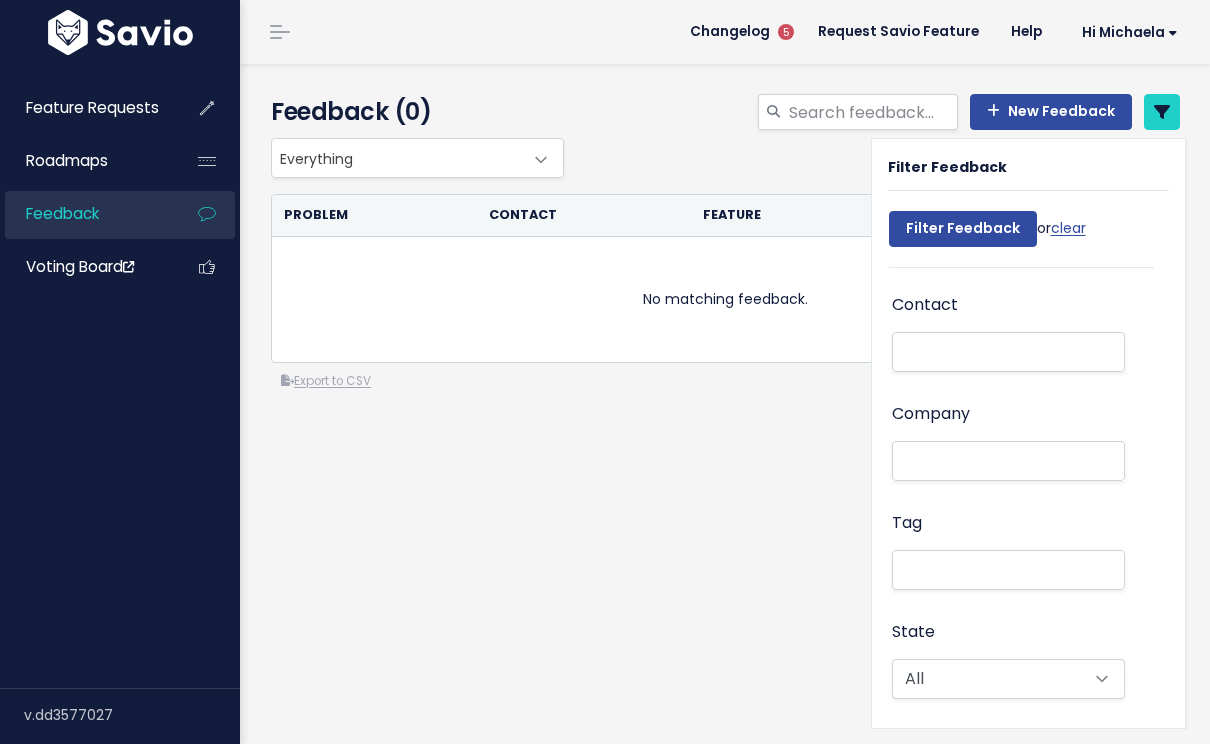 click on "Everything
No Product Area
Project Management
Client Task Improvements
Integrations
Zapier
Reporting
Export Data
Portal Customizations
Helpdesk
Notifications
Custom Fields
Emails
Documents
Automations
Everything" at bounding box center [720, 158] 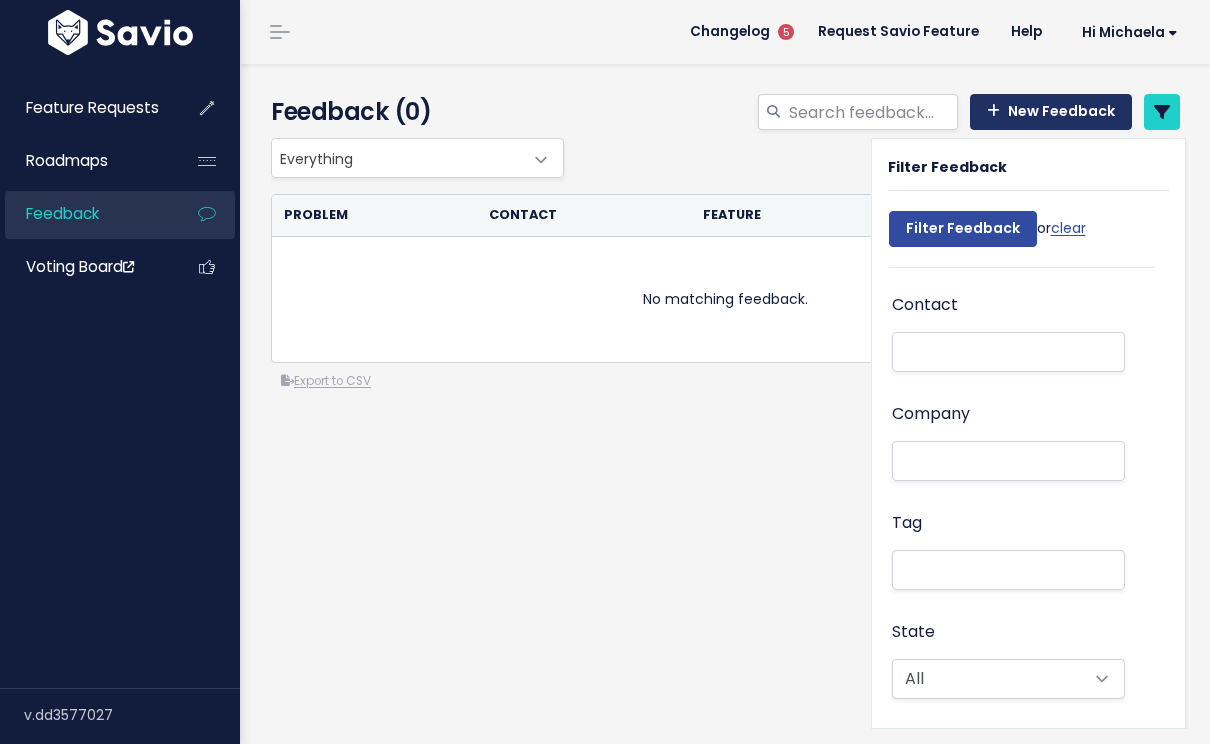 click on "New Feedback" at bounding box center (1051, 112) 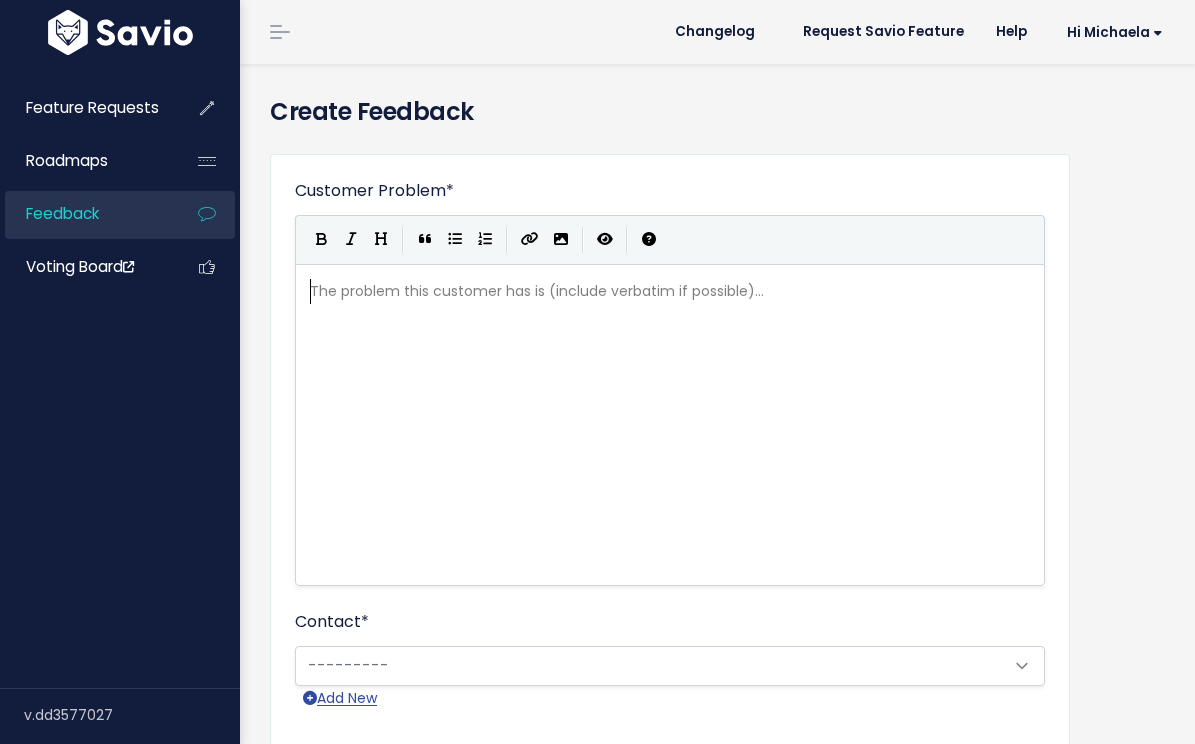 scroll, scrollTop: 0, scrollLeft: 0, axis: both 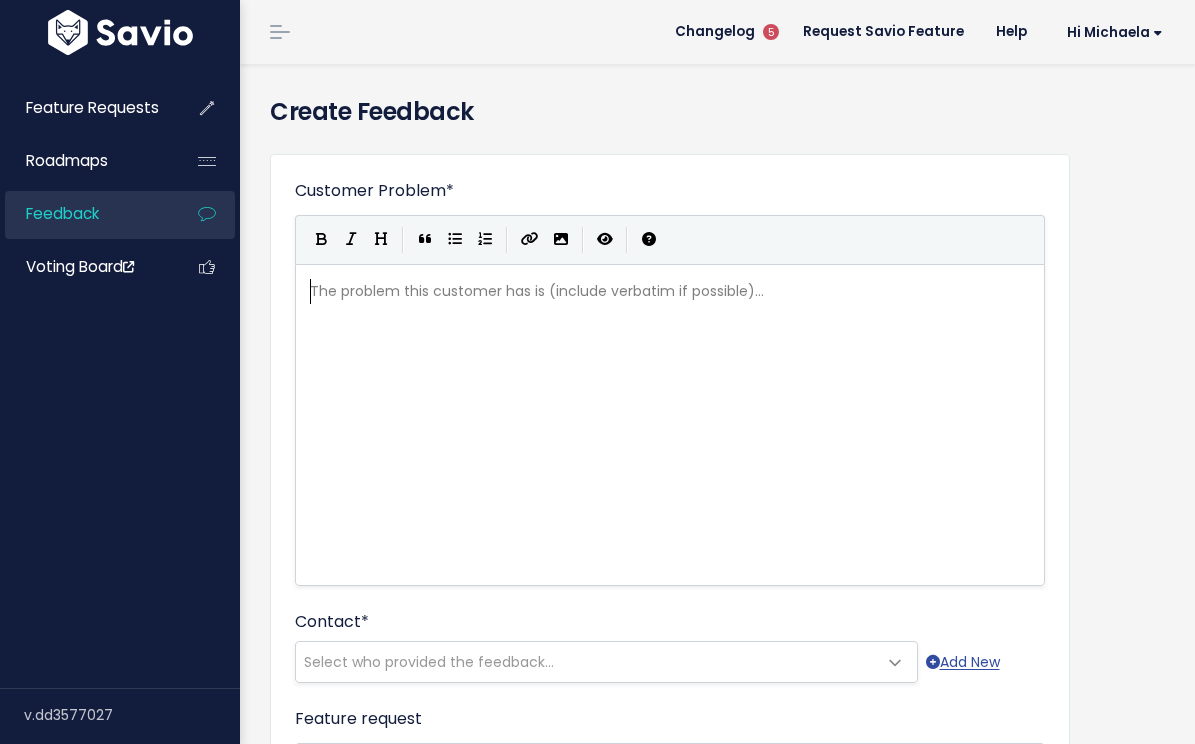 click on "Feedback" at bounding box center [85, 214] 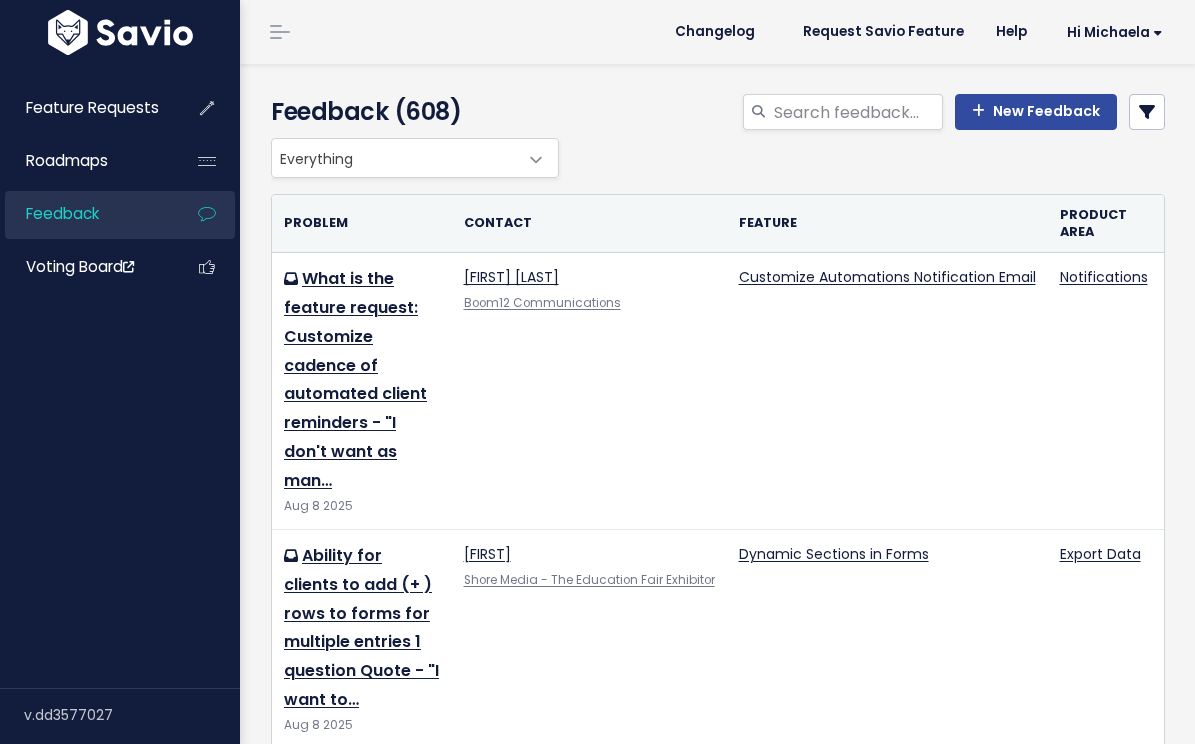 scroll, scrollTop: 0, scrollLeft: 0, axis: both 